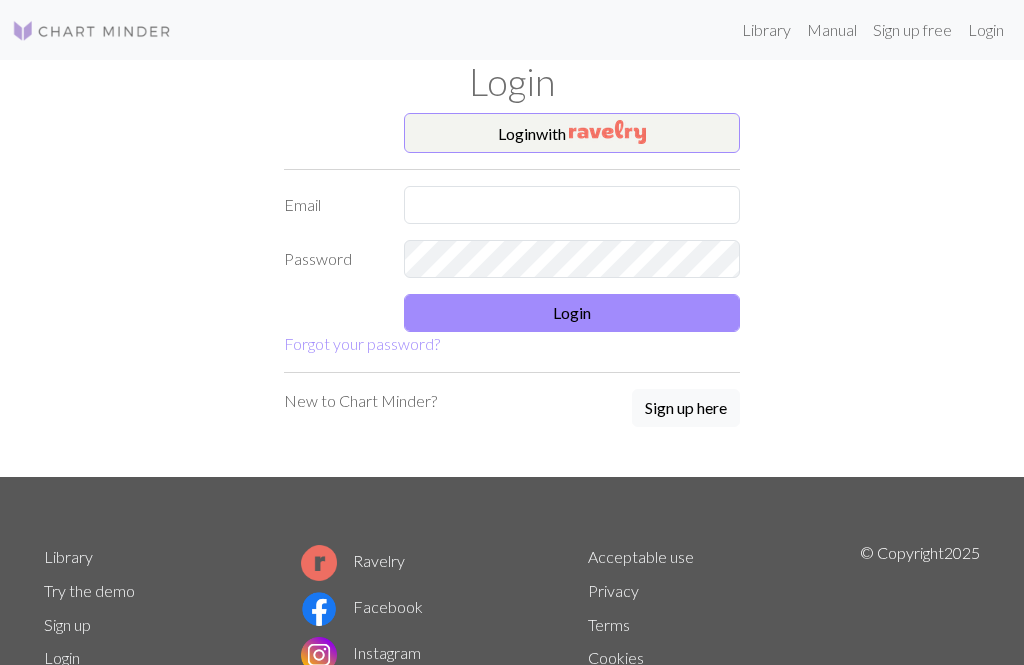 scroll, scrollTop: 0, scrollLeft: 0, axis: both 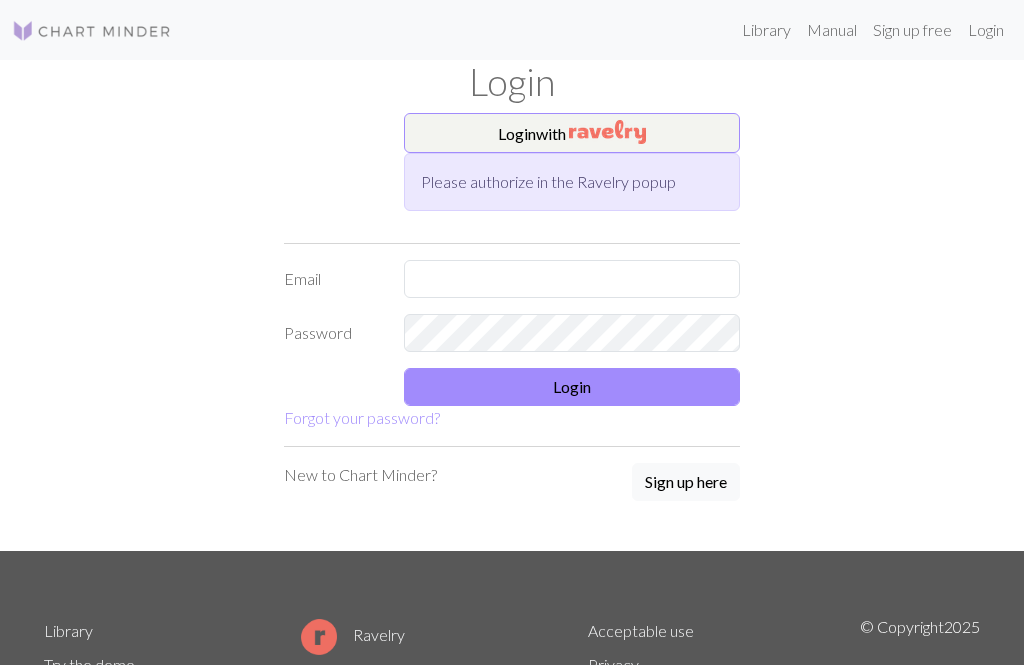 click at bounding box center [607, 132] 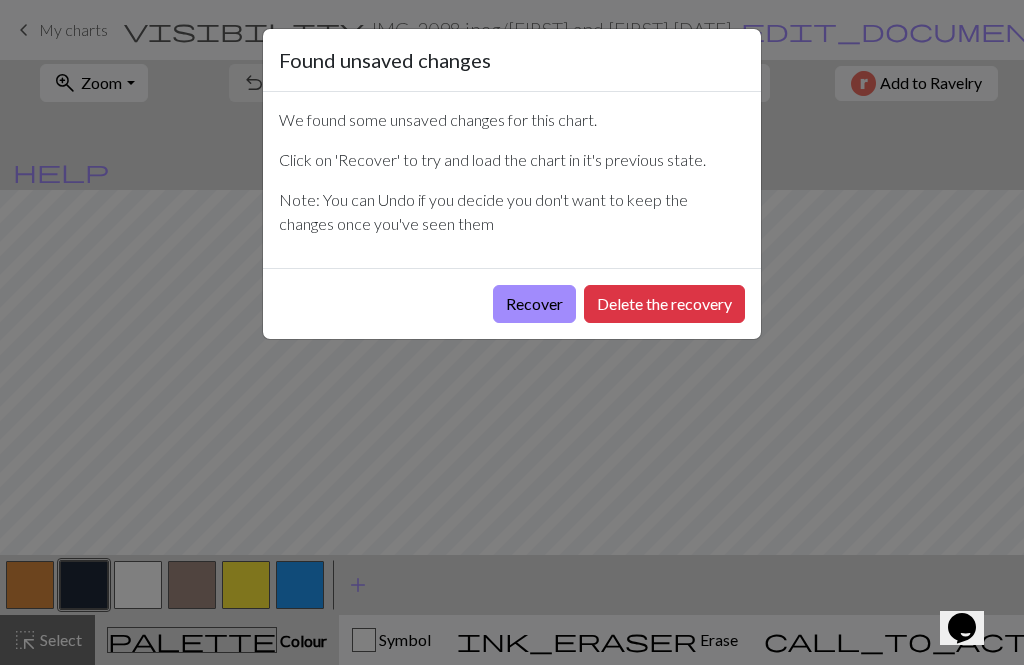 scroll, scrollTop: 0, scrollLeft: 0, axis: both 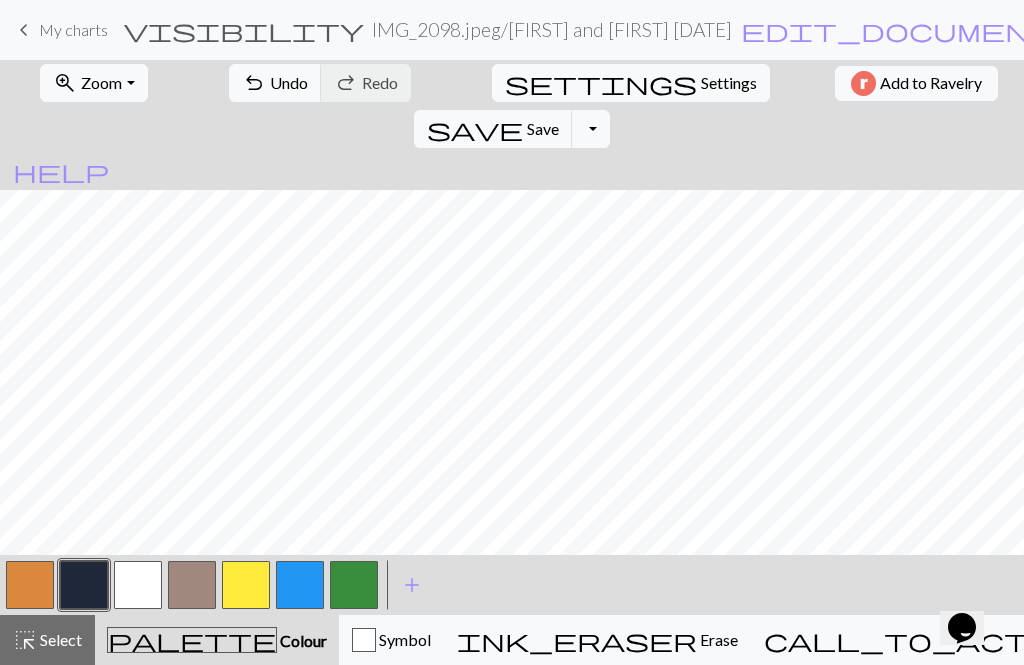 click on "zoom_in Zoom Zoom" at bounding box center [93, 83] 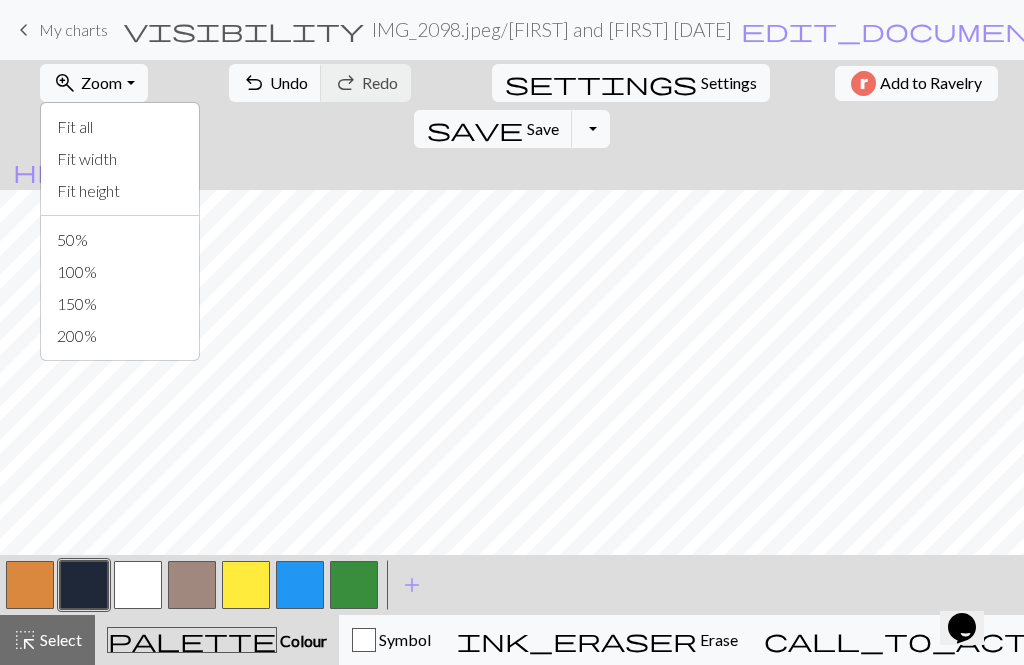 click on "Fit all" at bounding box center (120, 127) 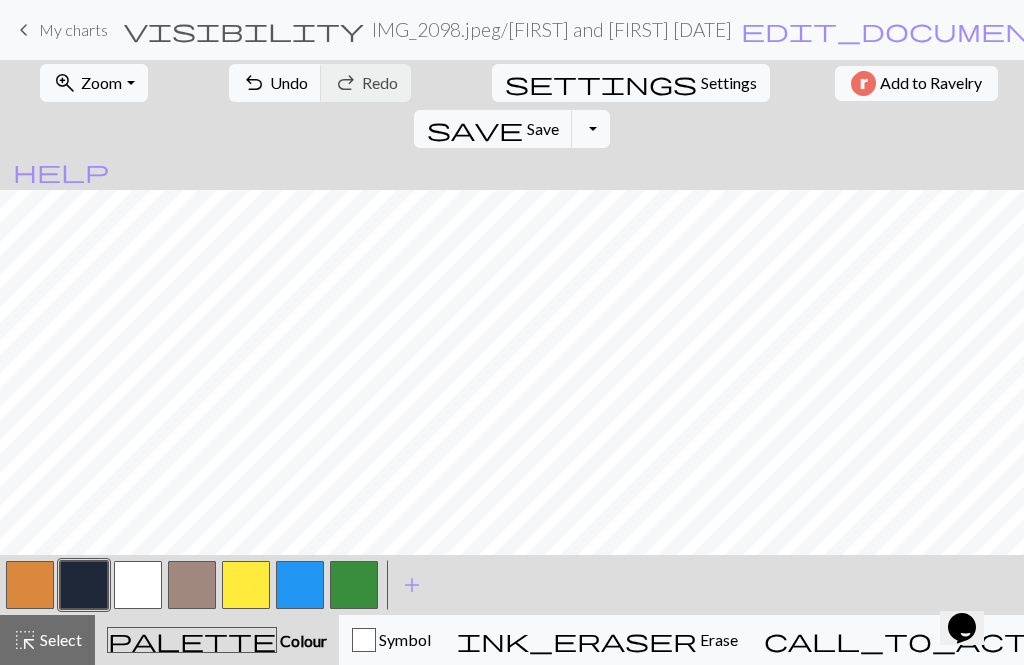 click at bounding box center [84, 585] 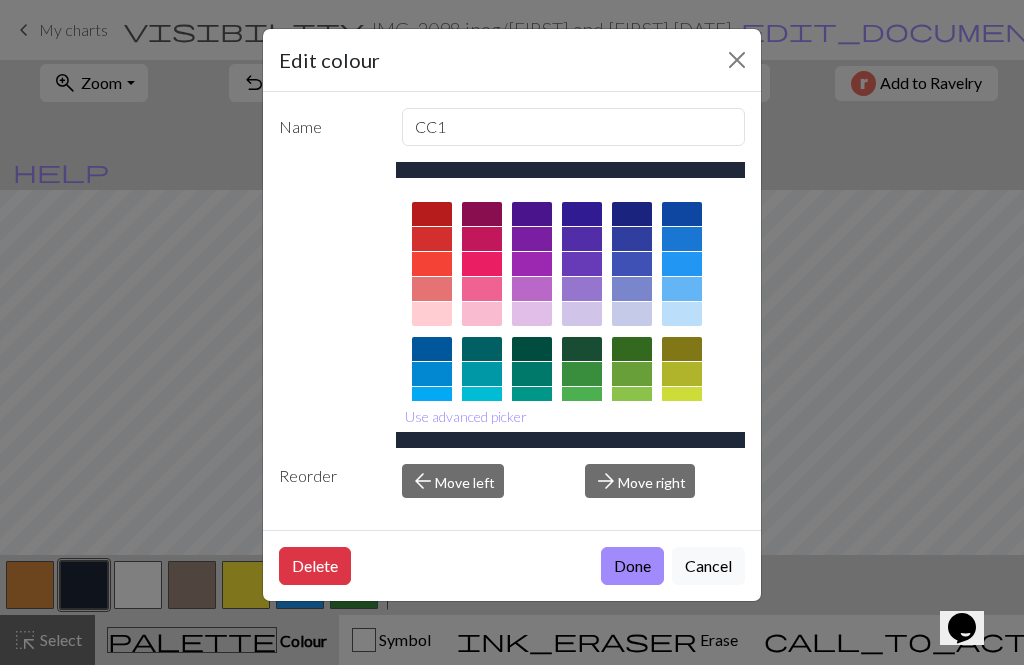 click on "Done" at bounding box center [632, 566] 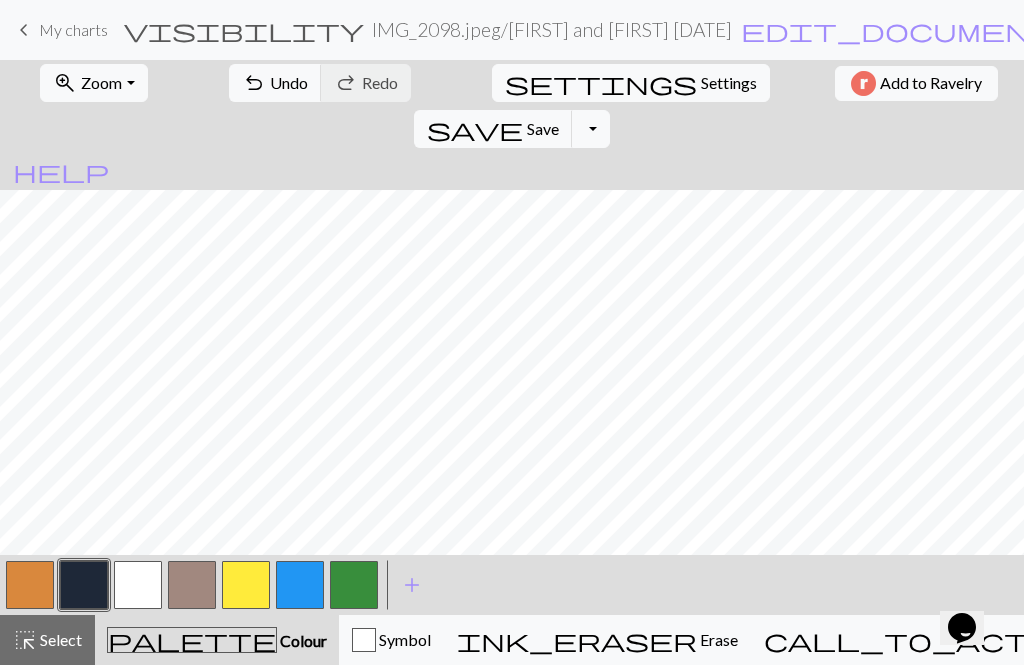 click on "undo Undo Undo" at bounding box center (275, 83) 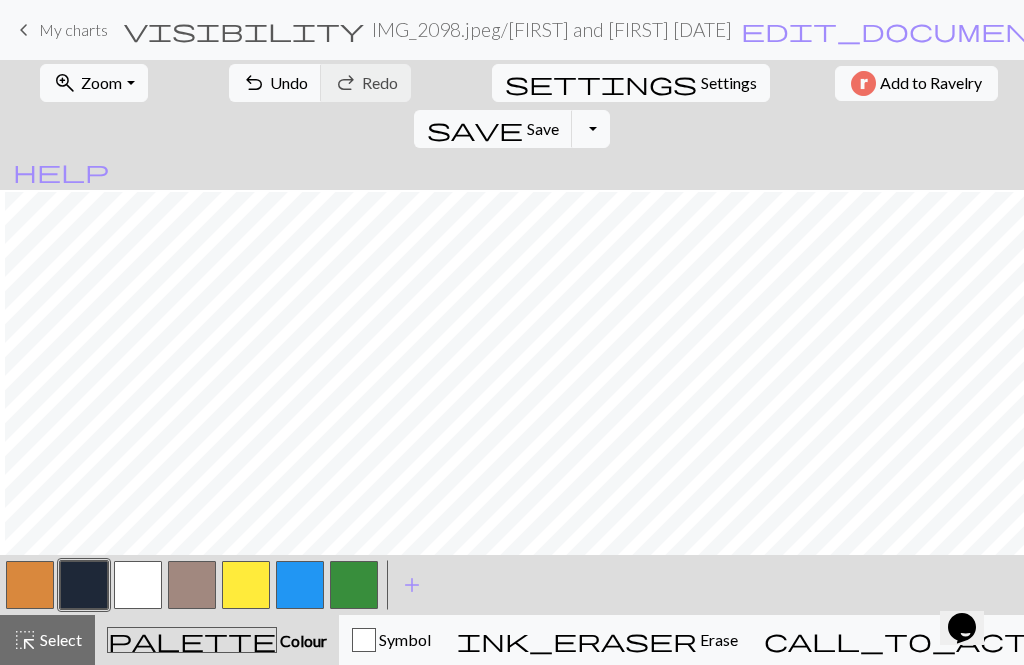 scroll, scrollTop: 491, scrollLeft: 93, axis: both 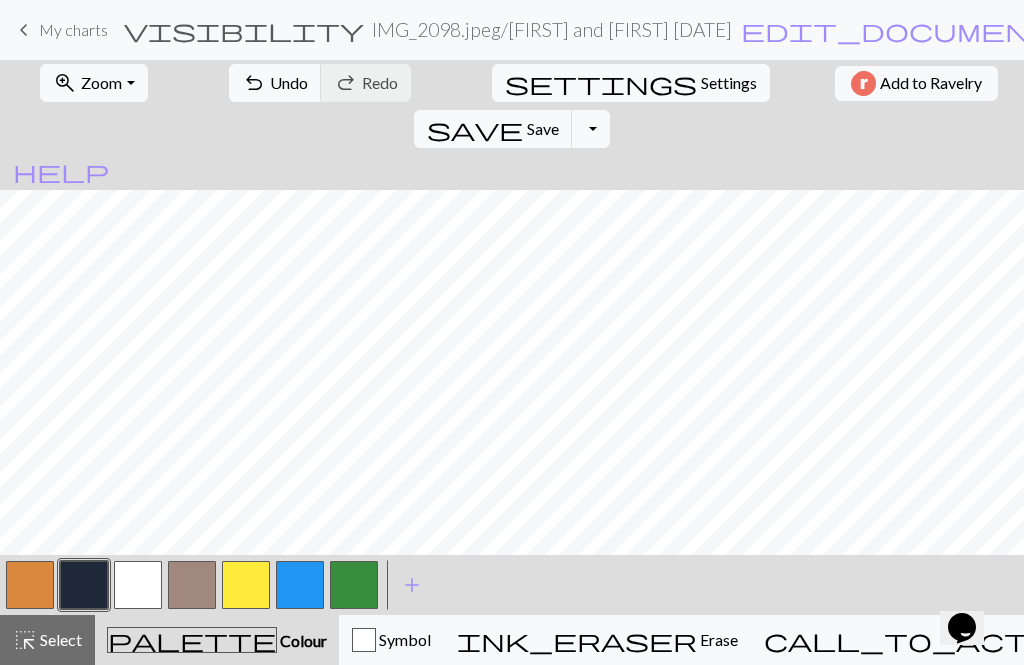 click on "Undo" at bounding box center [289, 82] 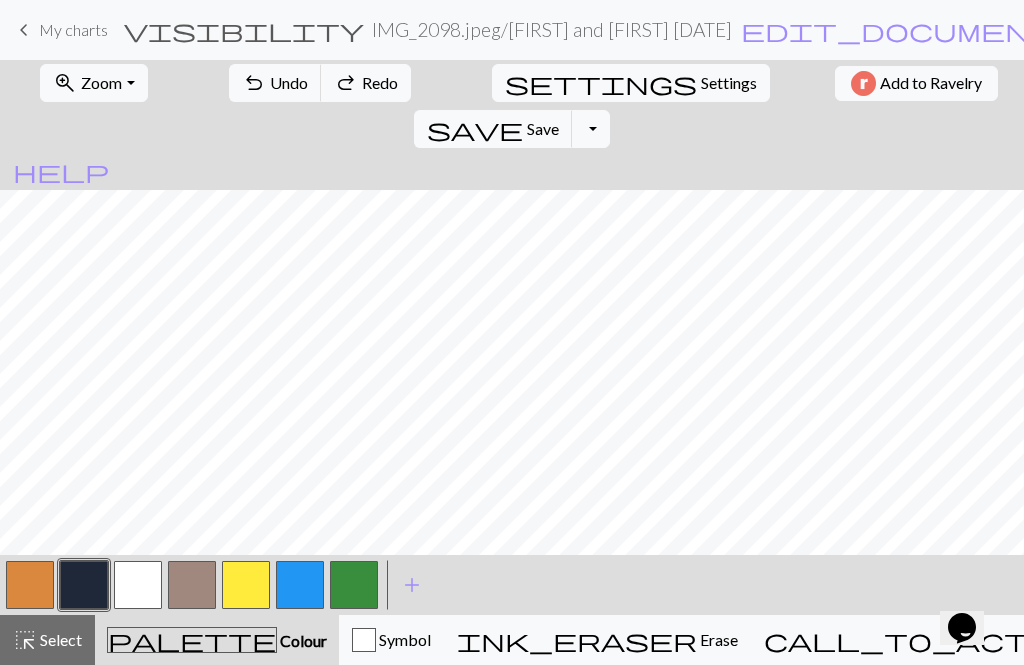 click on "Zoom" at bounding box center (101, 82) 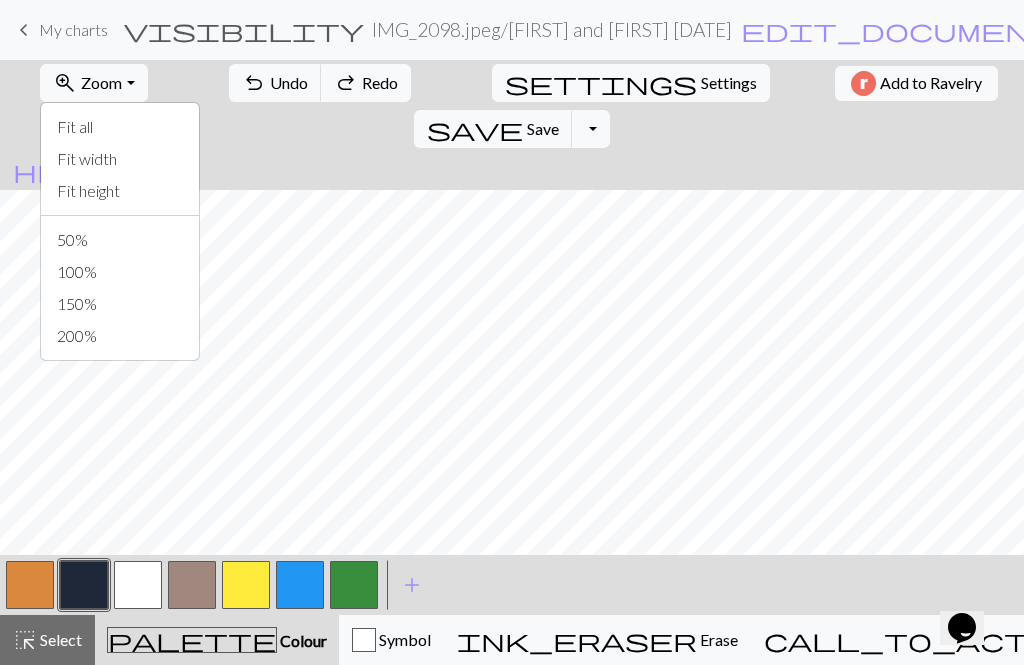 click on "Fit all" at bounding box center [120, 127] 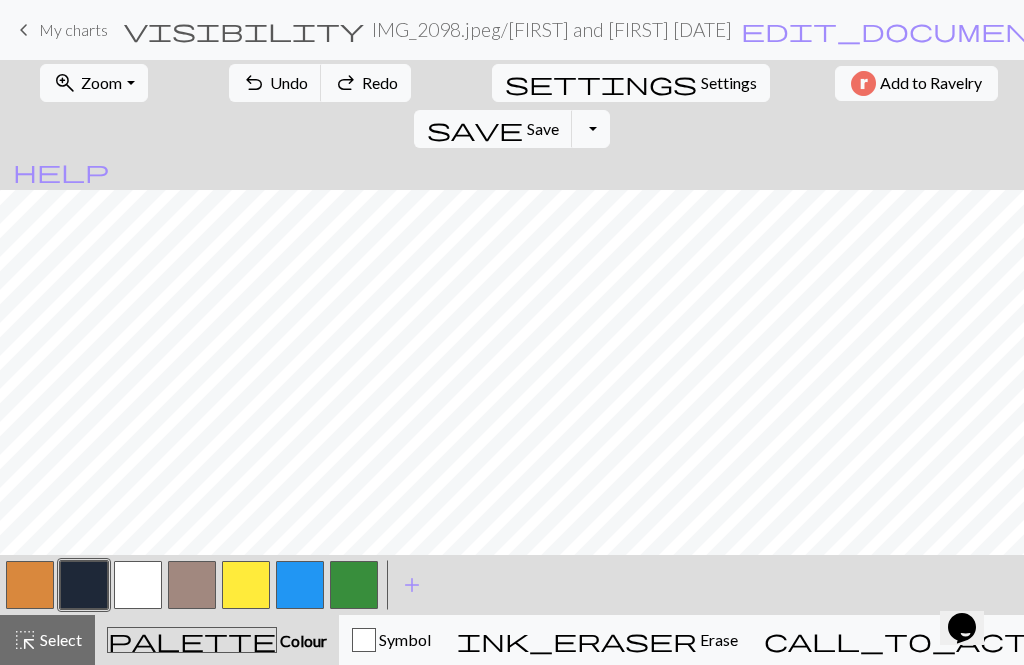scroll, scrollTop: 0, scrollLeft: 0, axis: both 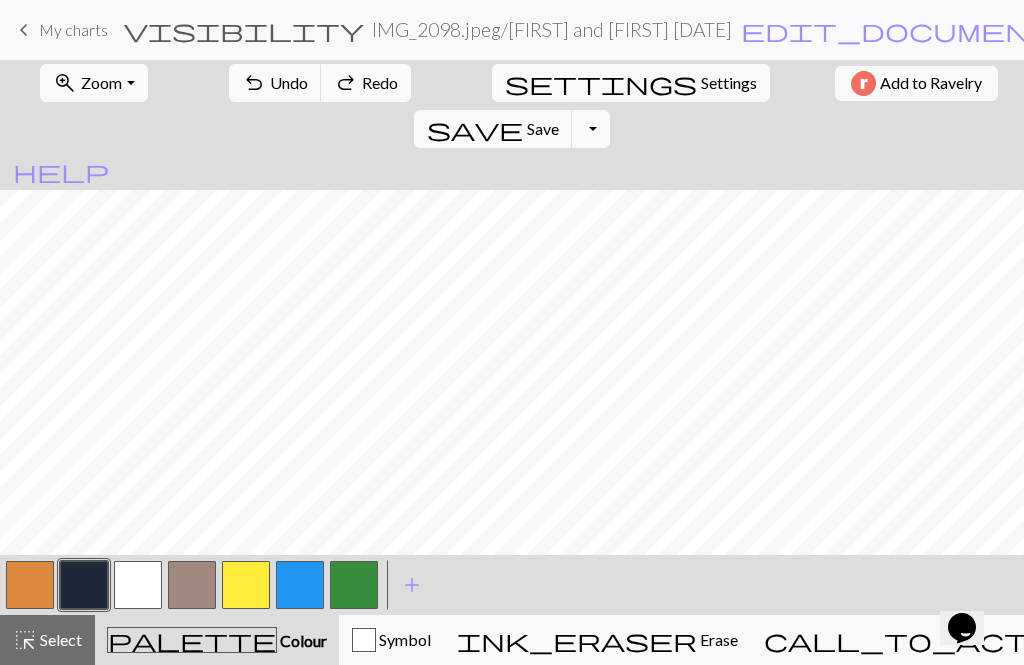 click at bounding box center (354, 585) 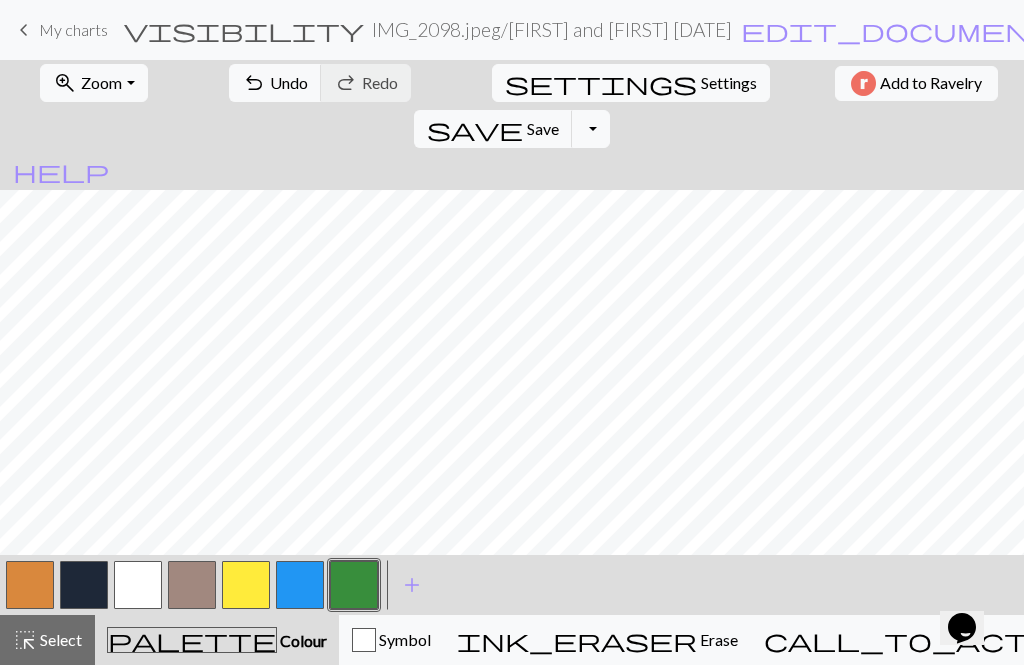 click at bounding box center [84, 585] 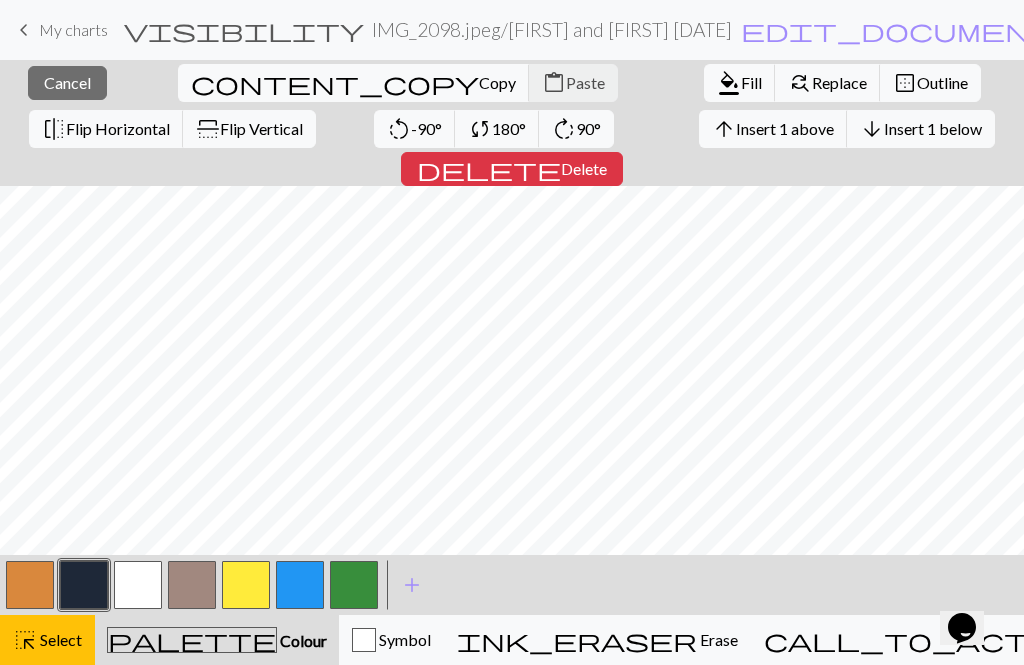 click on "Select" at bounding box center (59, 639) 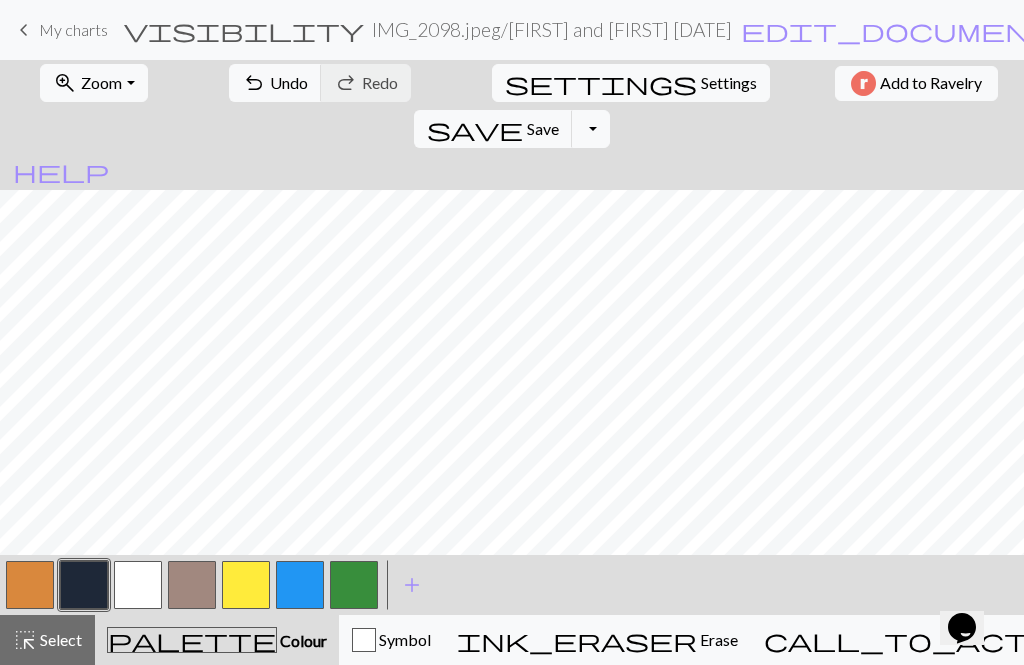 click on "Select" at bounding box center (59, 639) 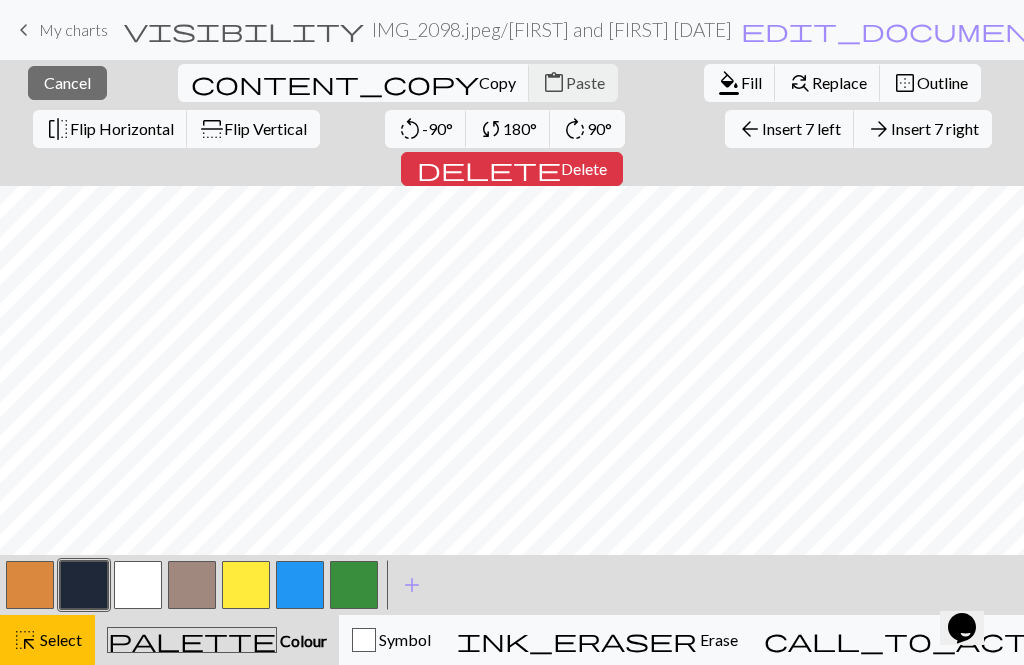 click on "palette" at bounding box center (192, 640) 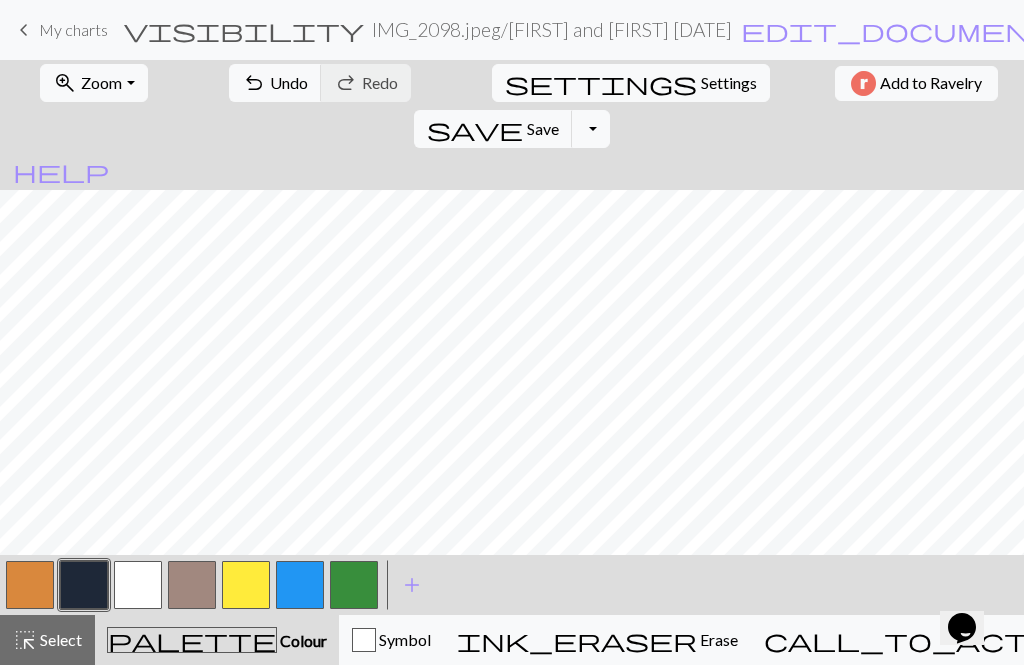 click on "Zoom" at bounding box center [101, 82] 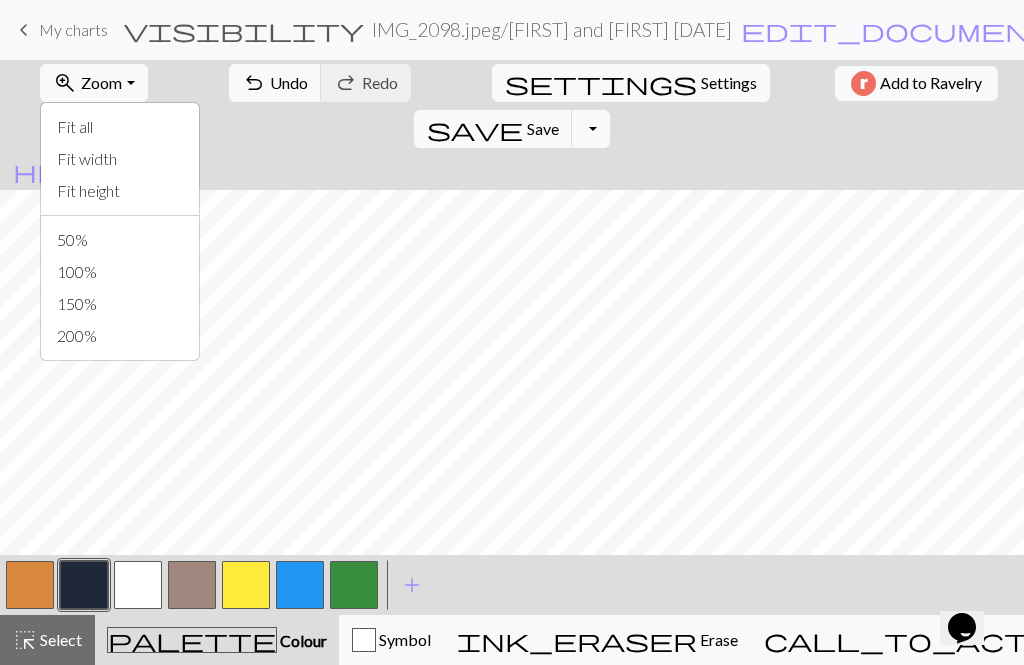 click on "Fit width" at bounding box center [120, 159] 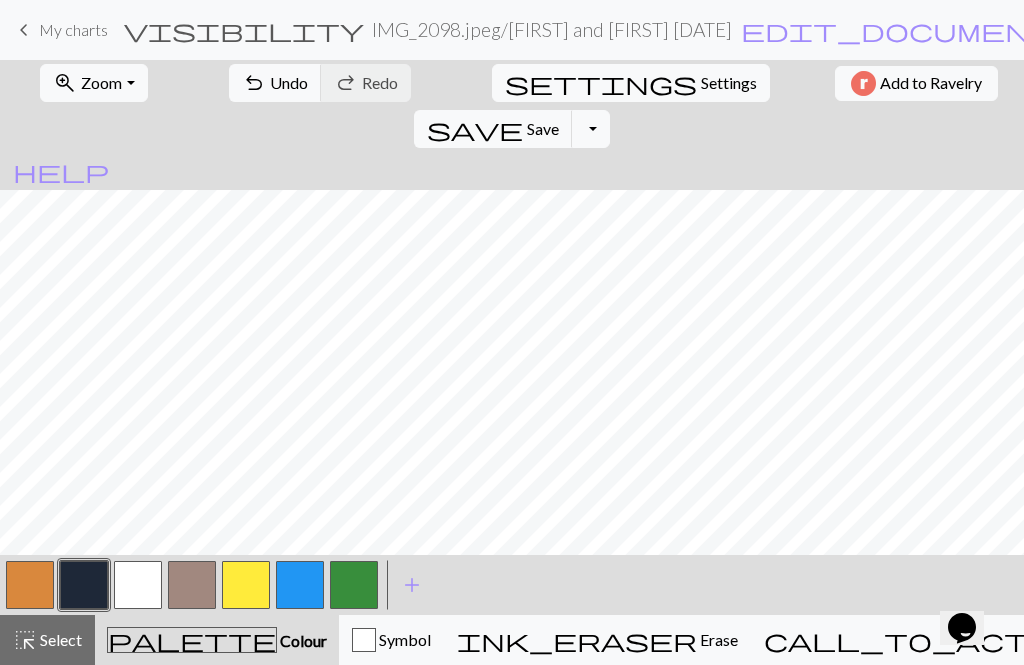 click at bounding box center (354, 585) 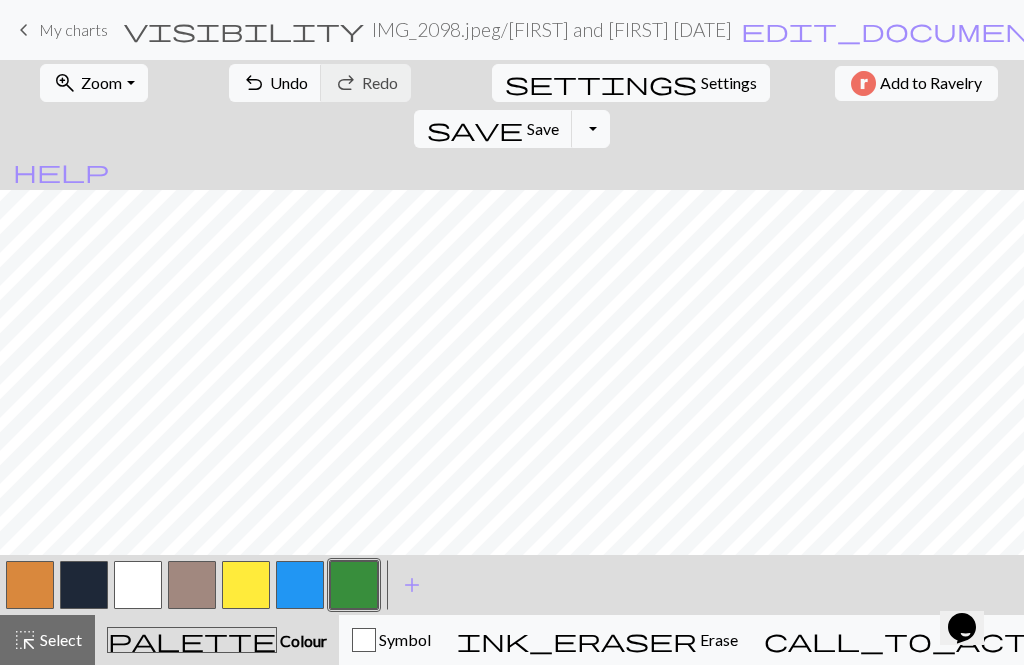 scroll, scrollTop: 34, scrollLeft: 0, axis: vertical 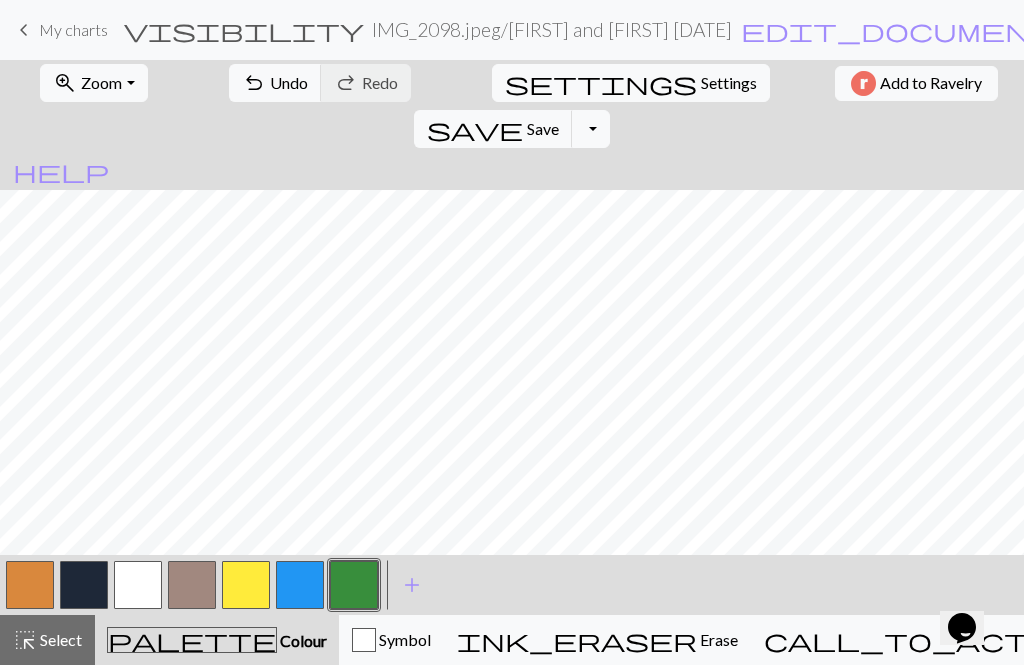 click at bounding box center (84, 585) 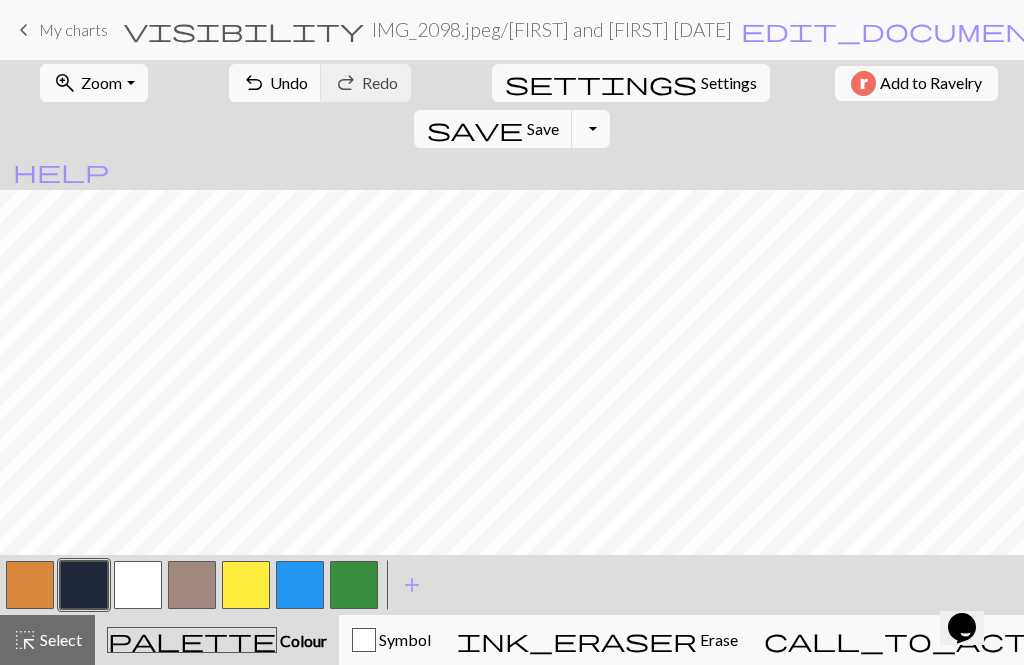 click at bounding box center [354, 585] 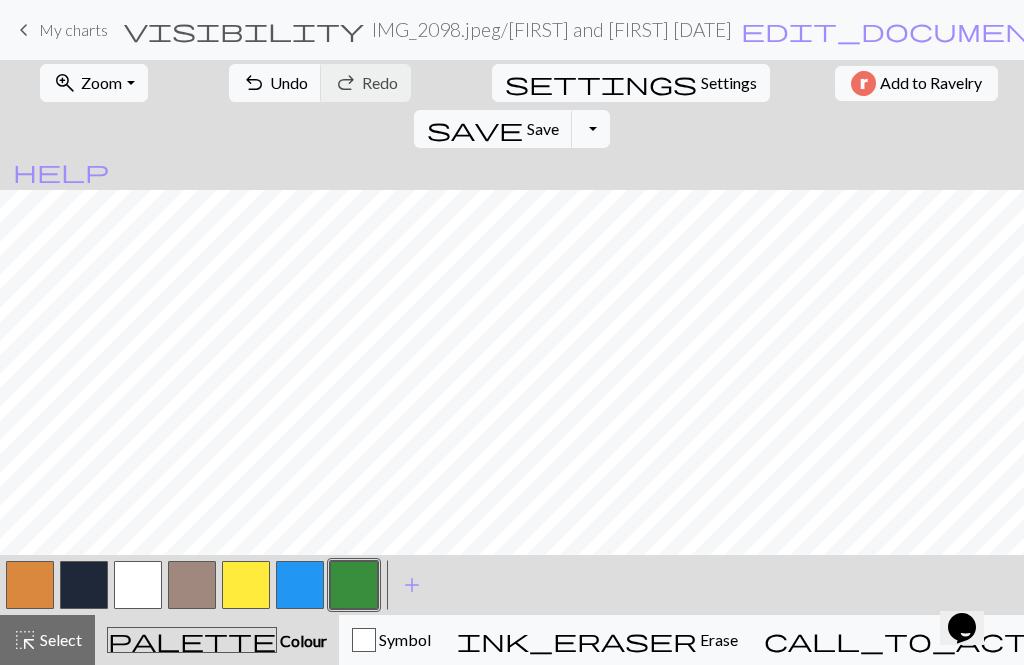 click at bounding box center [84, 585] 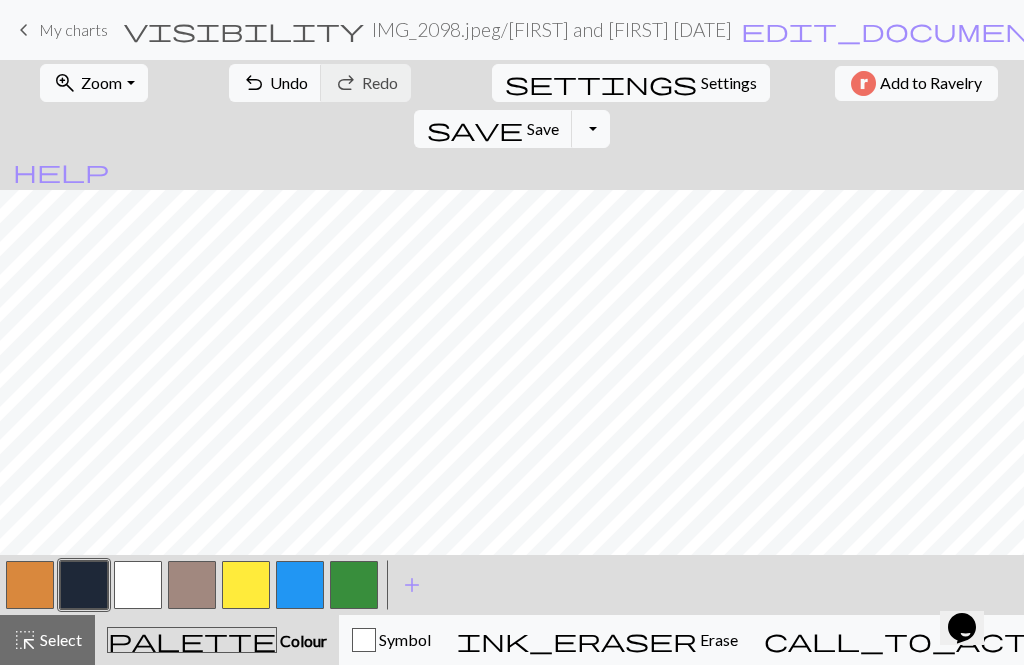 click on "Undo" at bounding box center (289, 82) 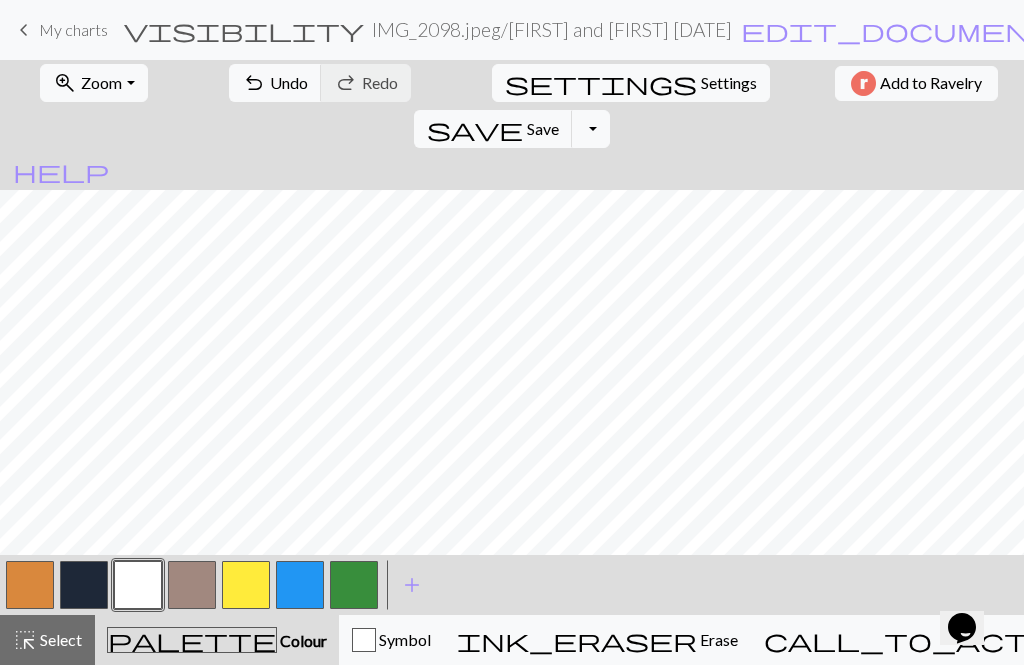click at bounding box center [84, 585] 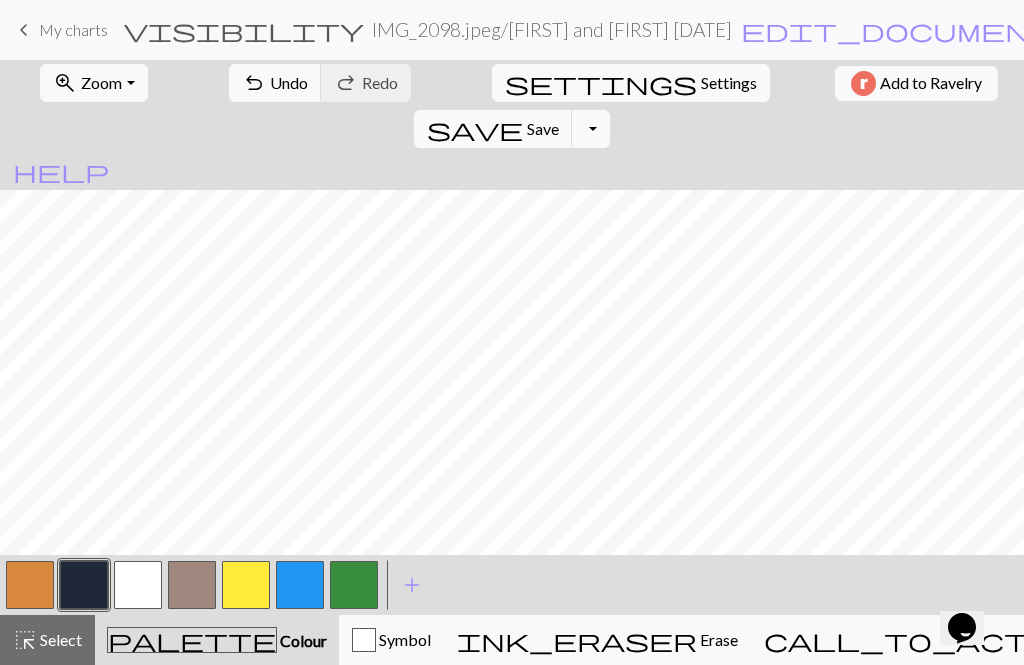click at bounding box center [354, 585] 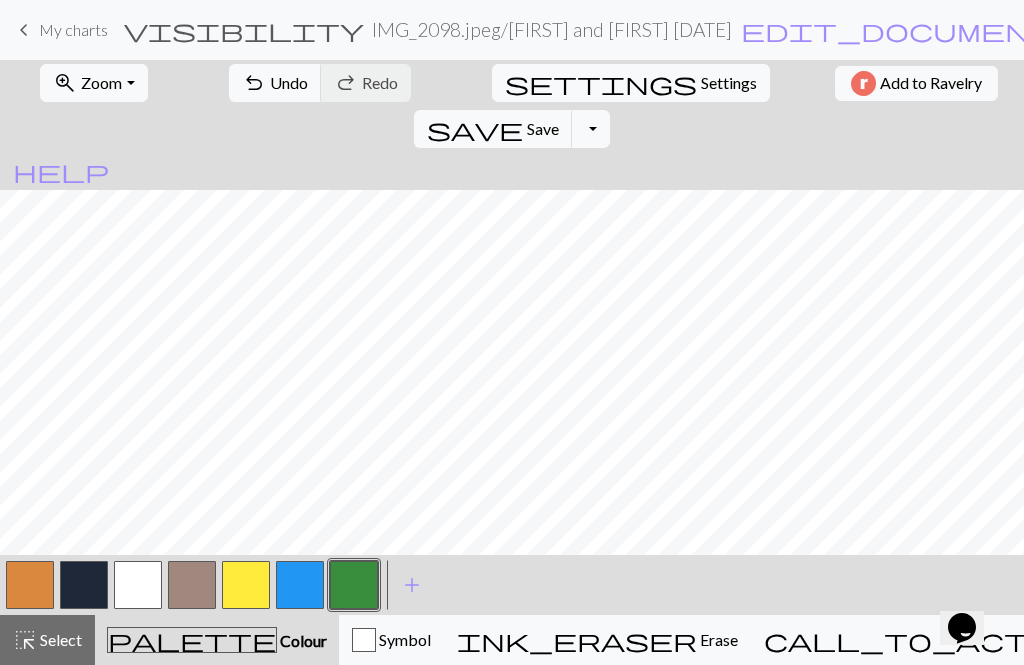 click at bounding box center (84, 585) 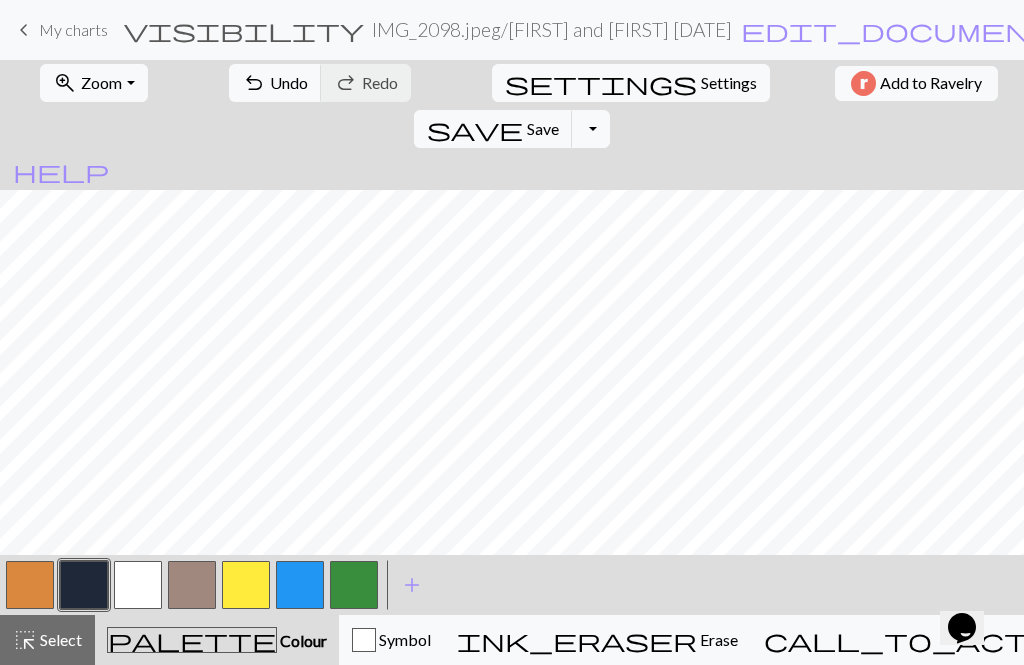 click at bounding box center (354, 585) 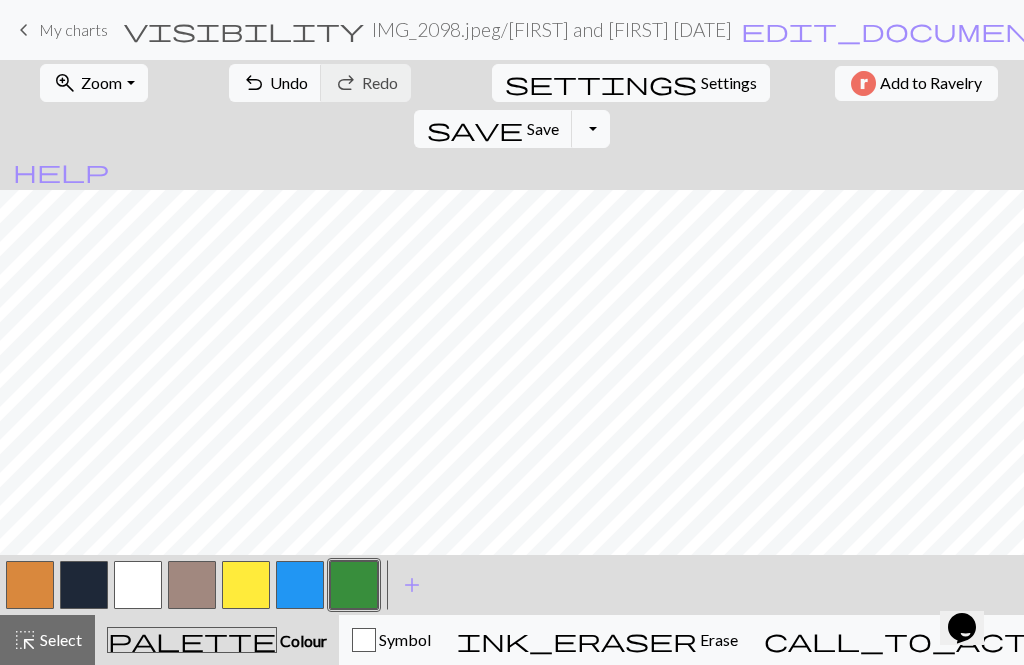 click at bounding box center [138, 585] 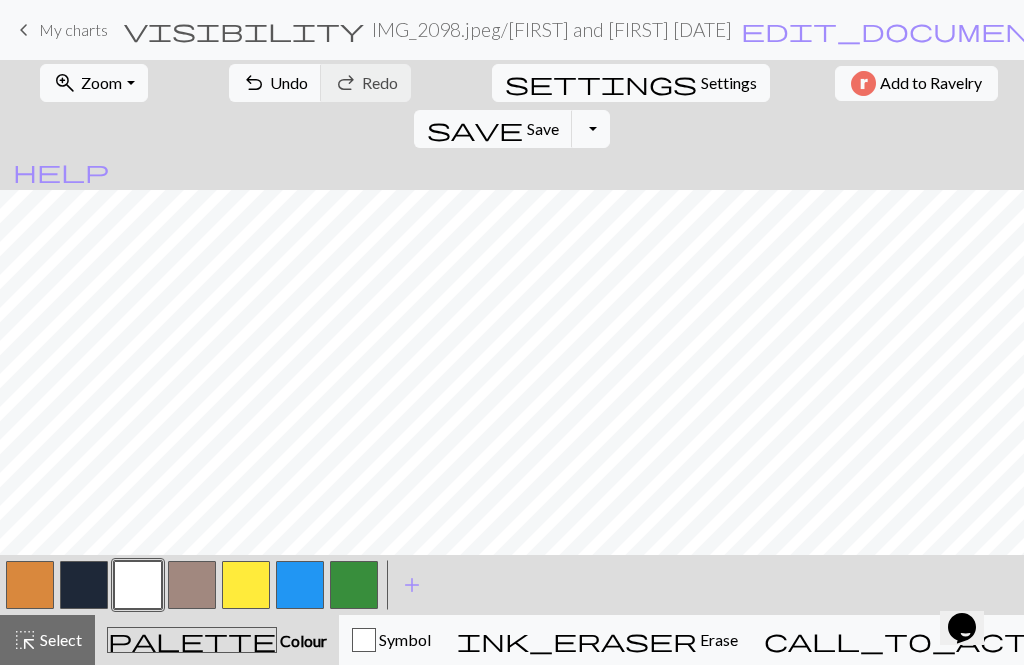 click at bounding box center [354, 585] 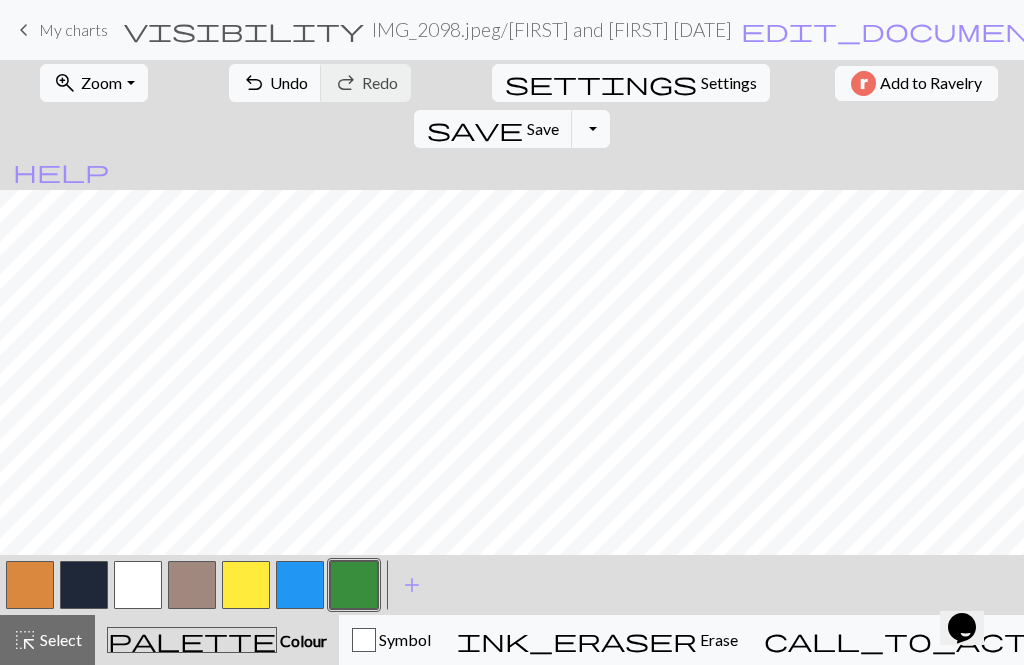 click at bounding box center (138, 585) 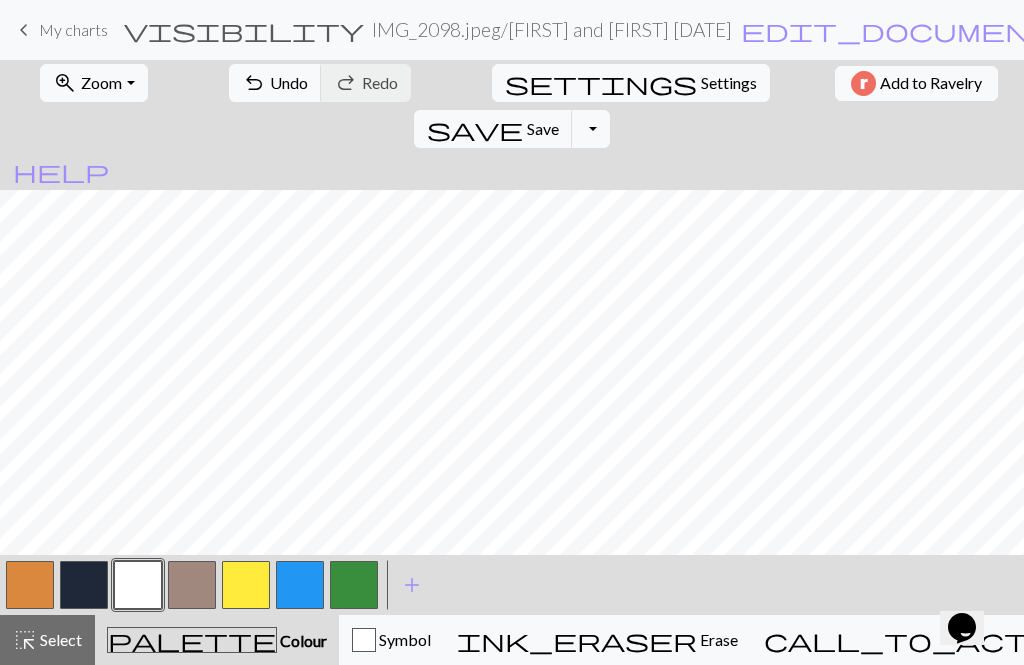 click on "Undo" at bounding box center [289, 82] 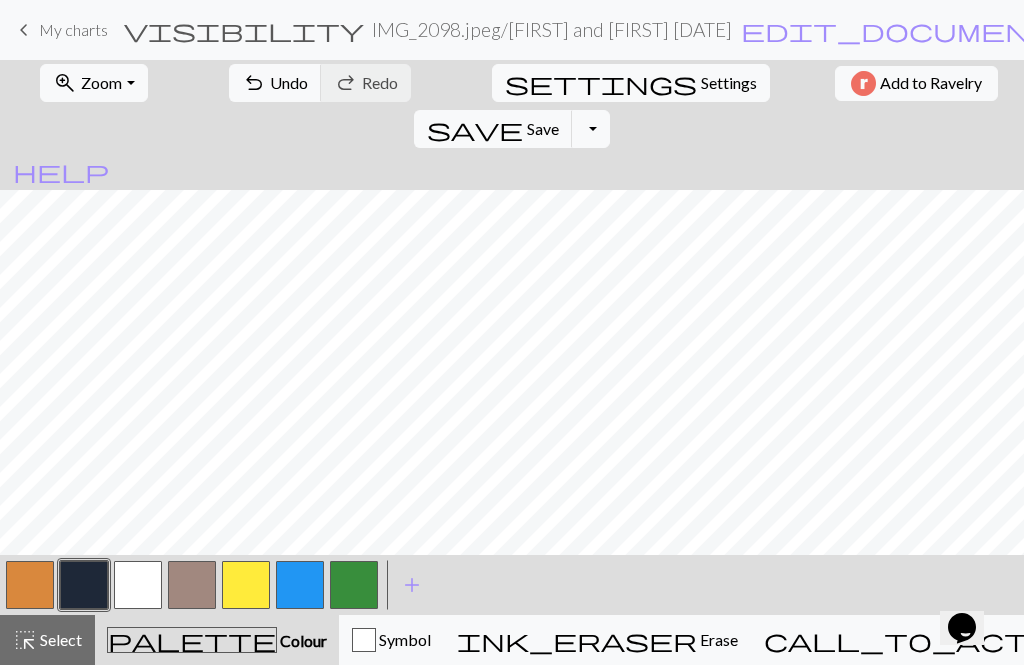 click at bounding box center (354, 585) 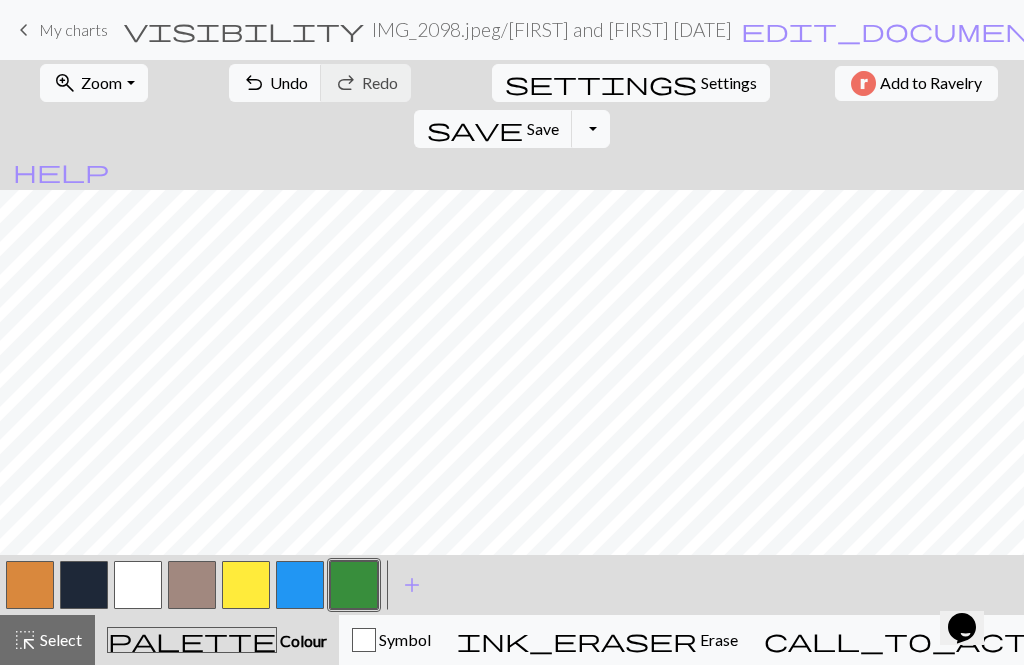 click at bounding box center [84, 585] 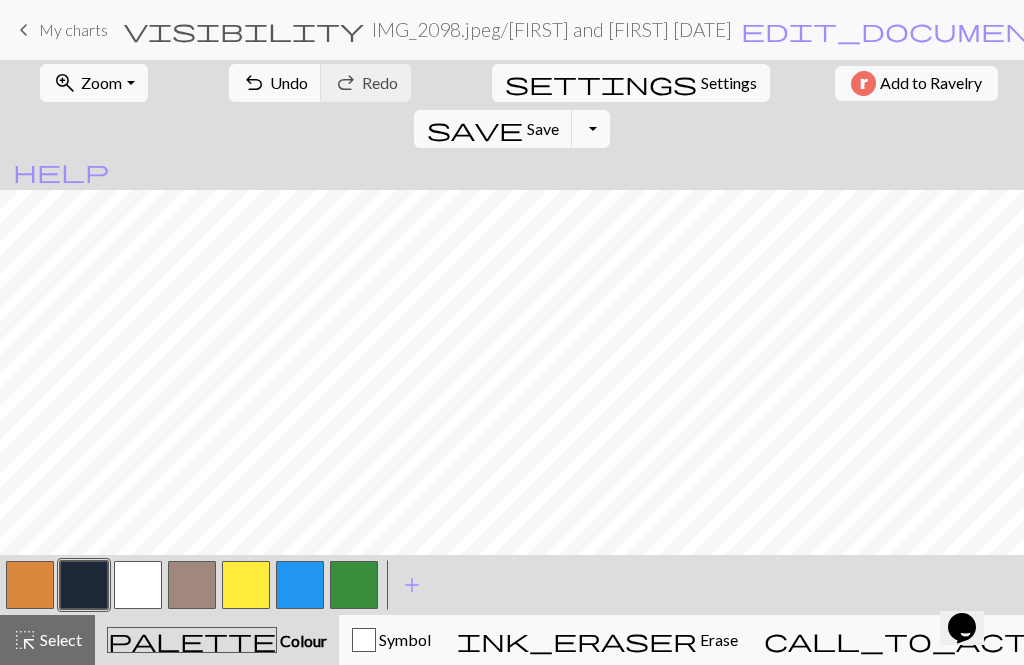 click at bounding box center [354, 585] 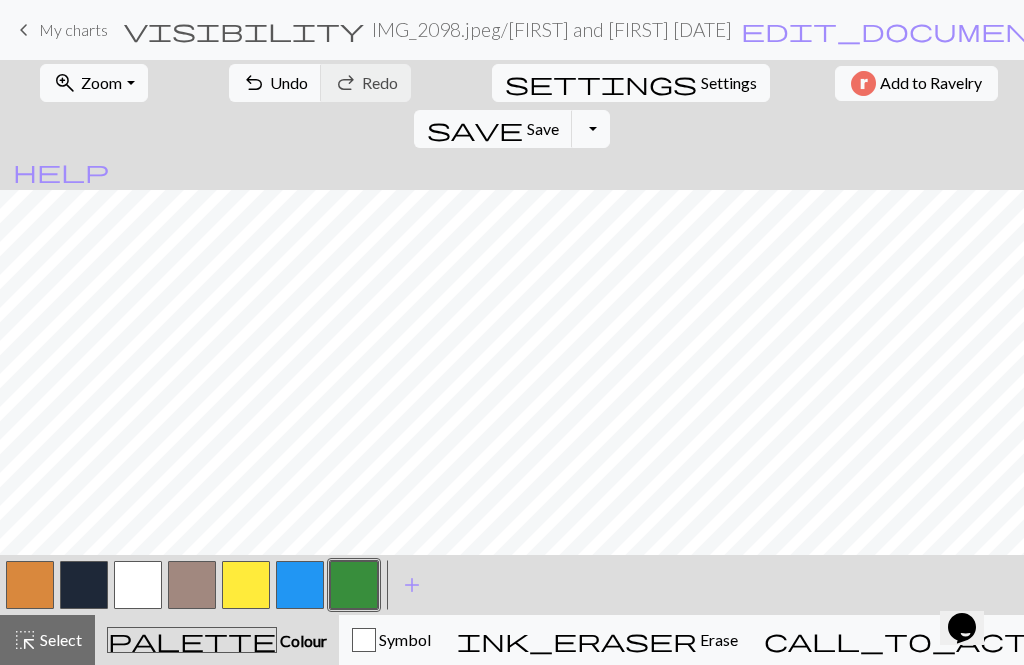 click on "save Save Save" at bounding box center (493, 129) 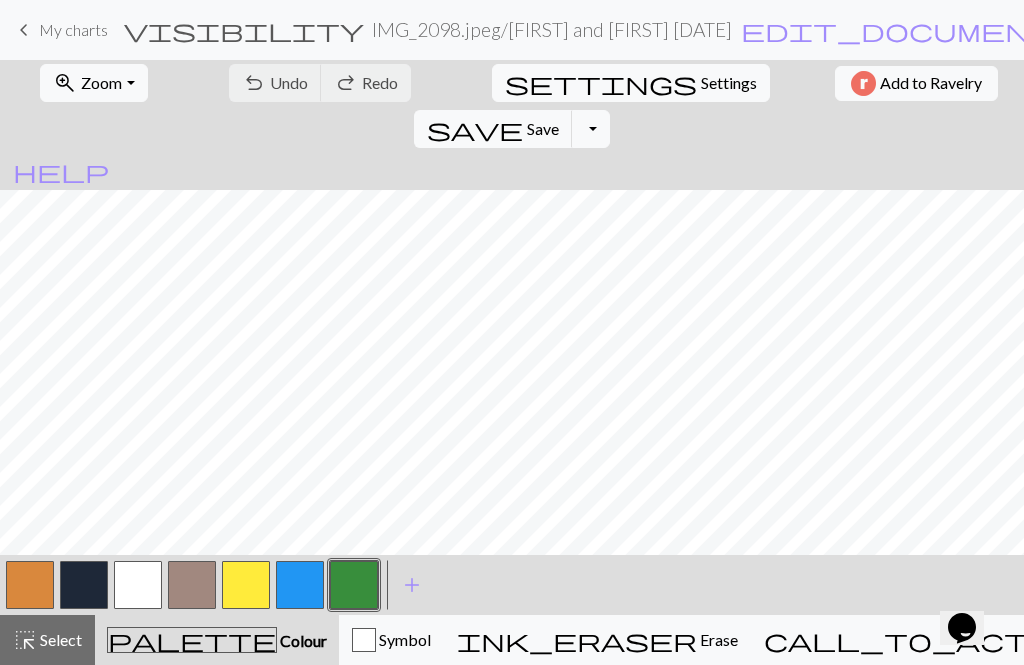 click at bounding box center (192, 585) 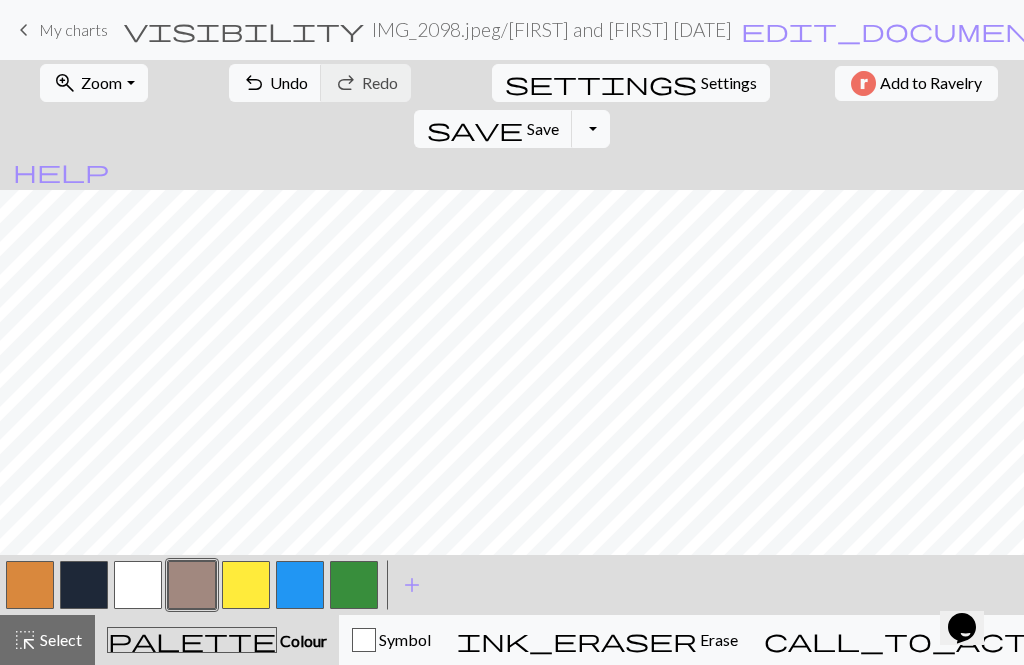 click at bounding box center [138, 585] 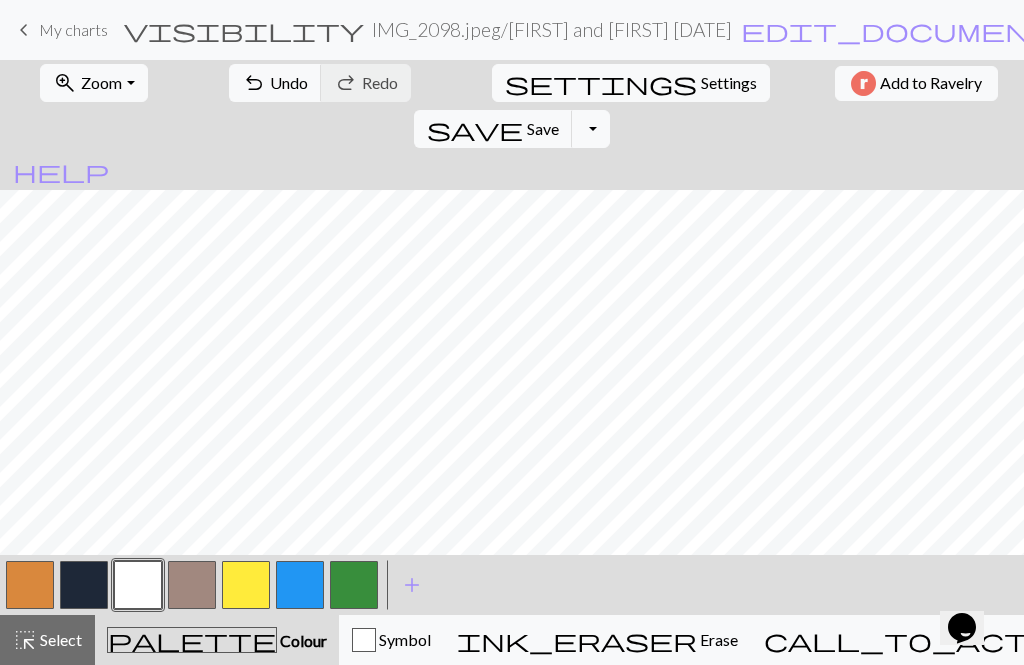 click at bounding box center (84, 585) 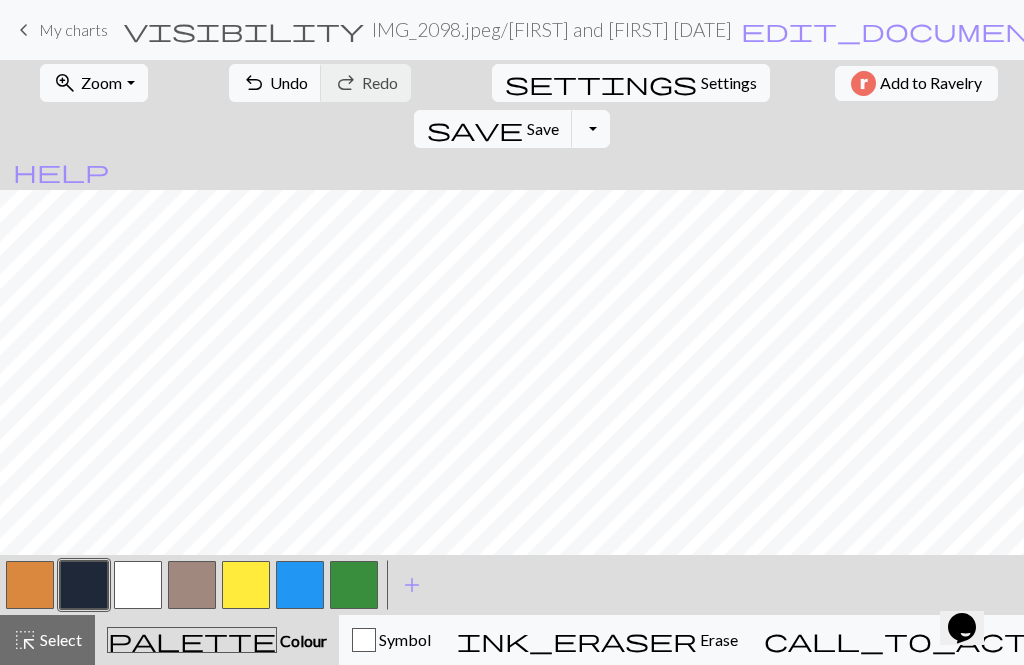 click at bounding box center [192, 585] 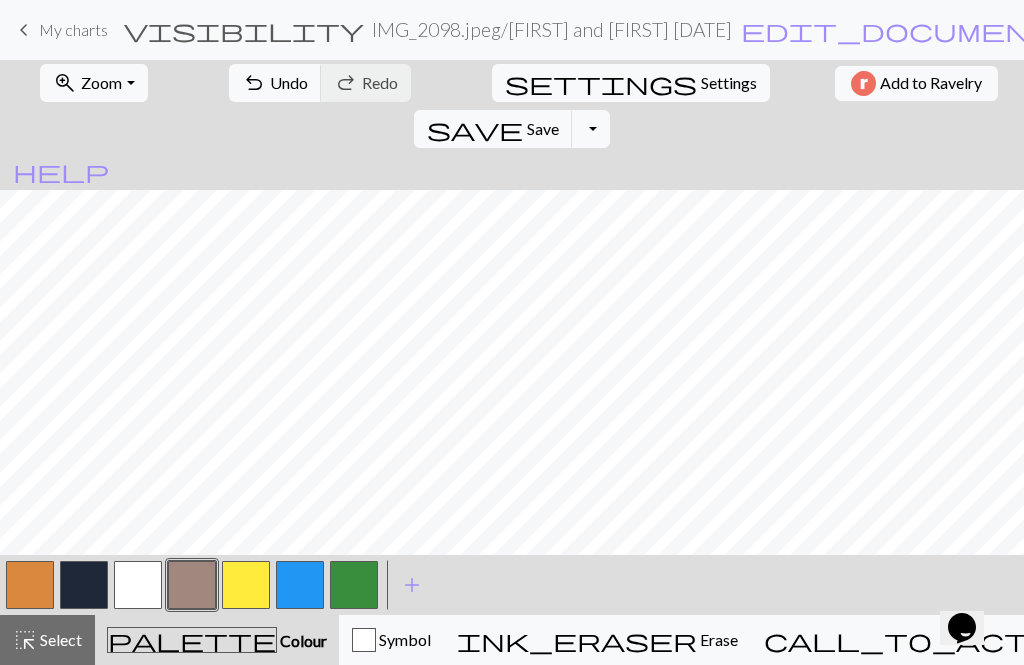 click at bounding box center [354, 585] 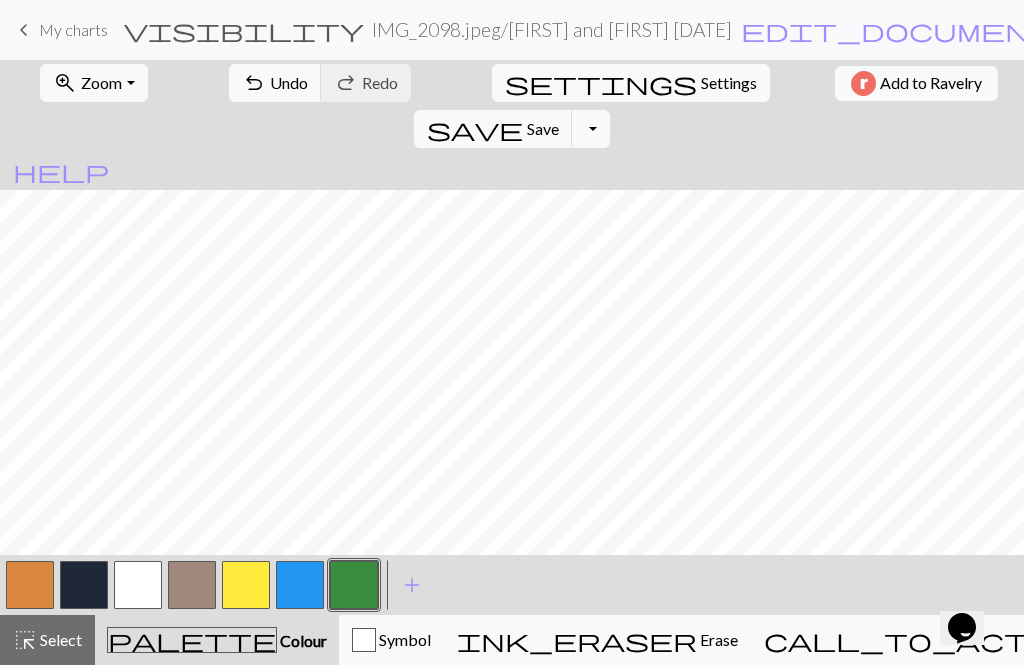 click at bounding box center [354, 585] 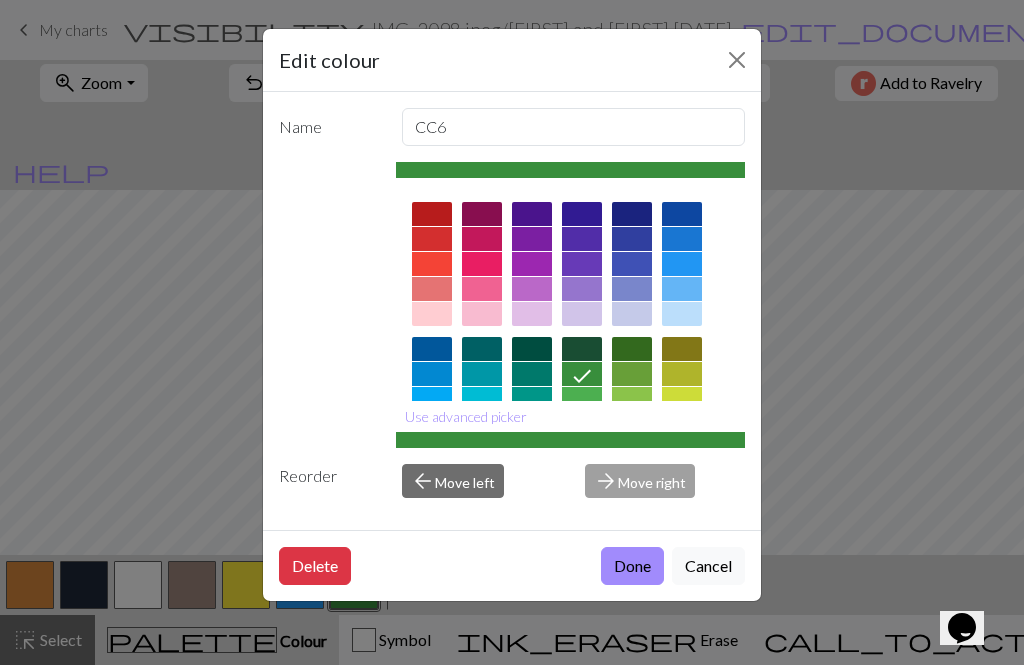 click on "Done" at bounding box center [632, 566] 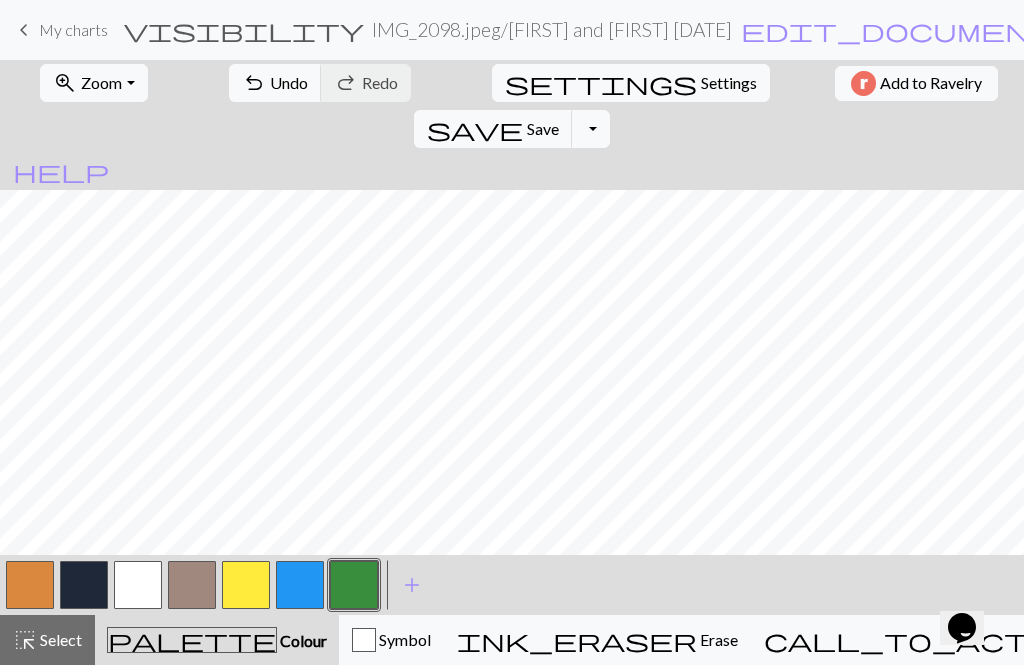 click at bounding box center (192, 585) 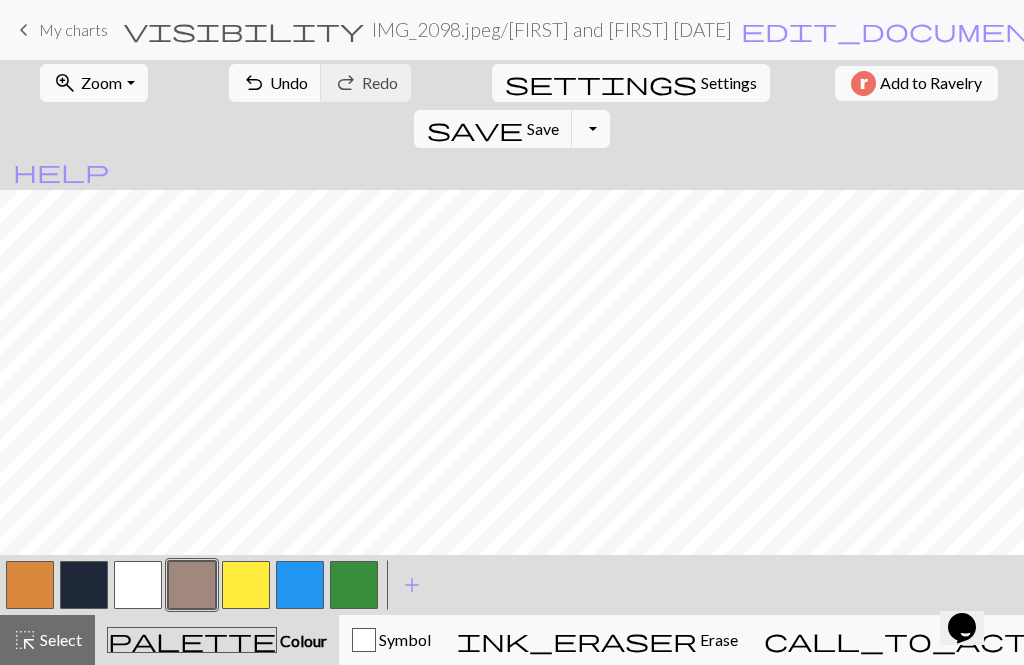 click at bounding box center [192, 585] 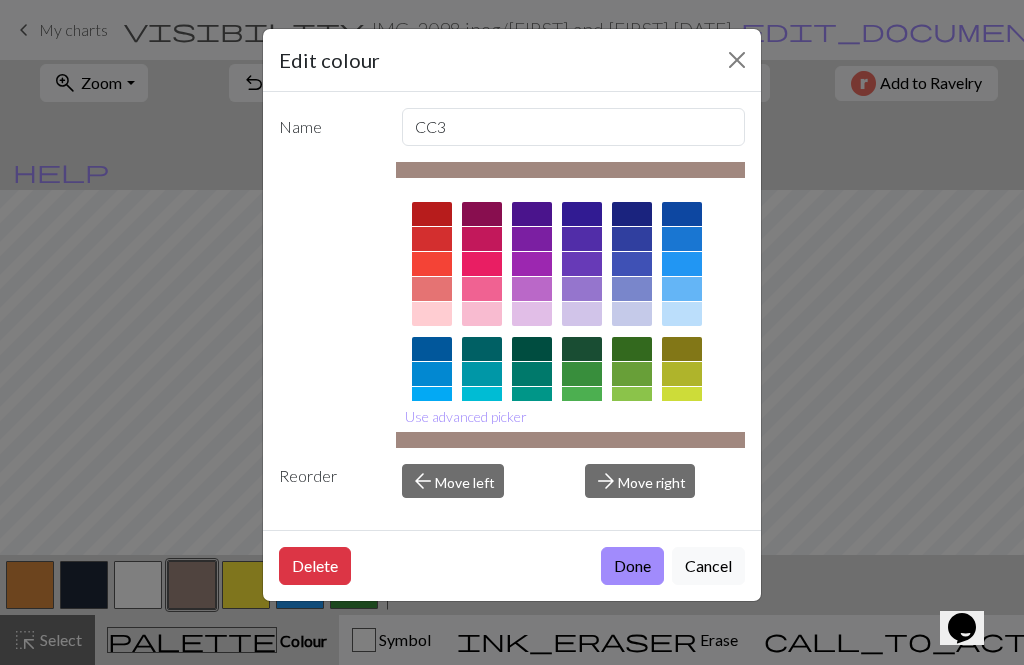 click on "Done" at bounding box center (632, 566) 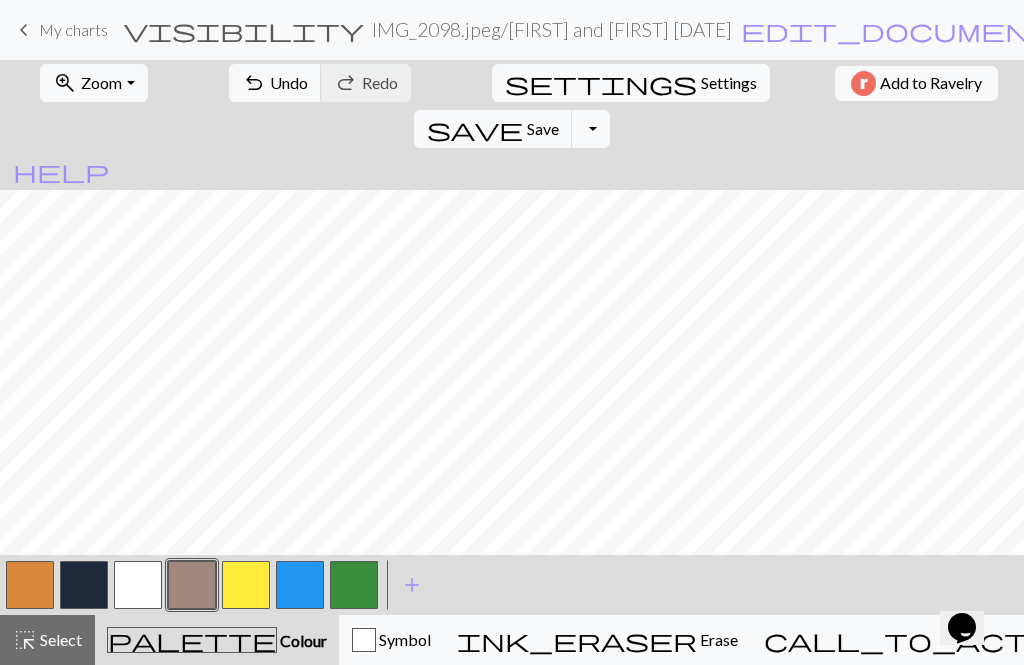 click at bounding box center (138, 585) 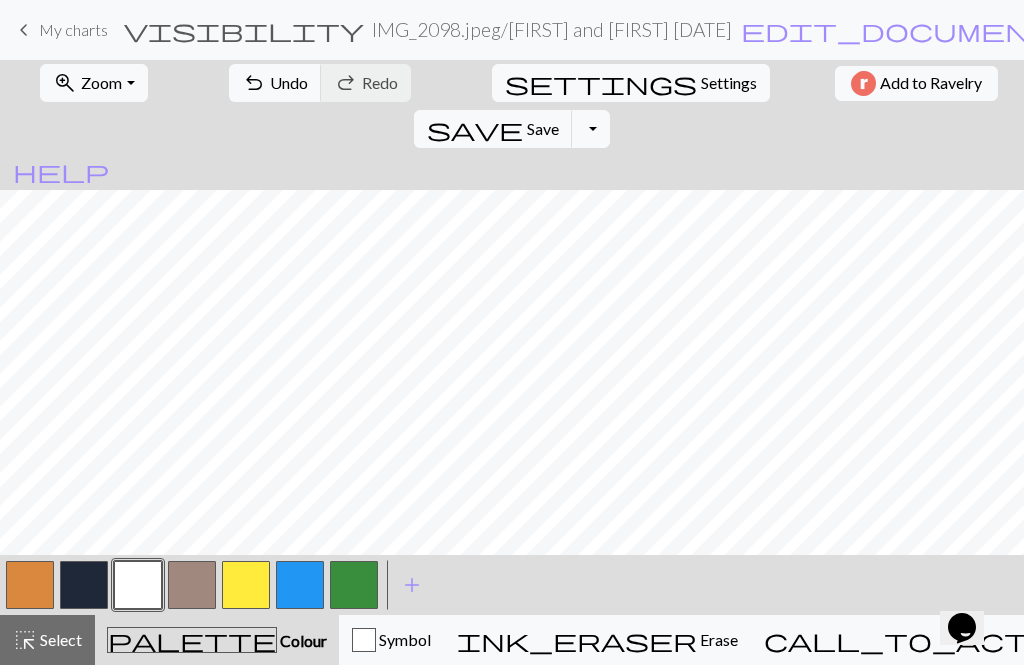 click at bounding box center [84, 585] 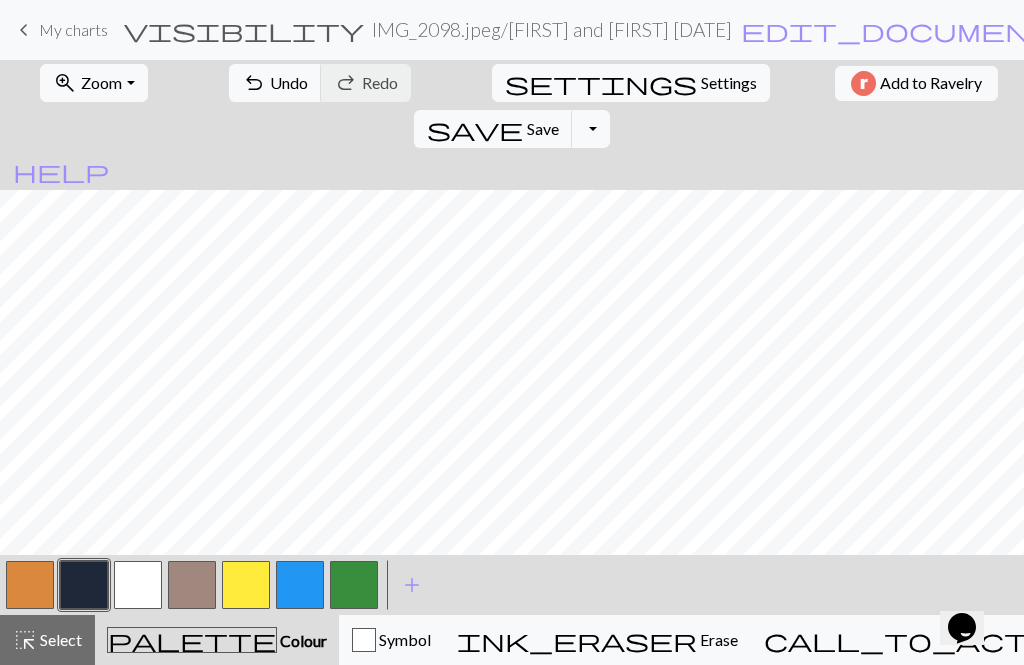 click on "Select" at bounding box center (59, 639) 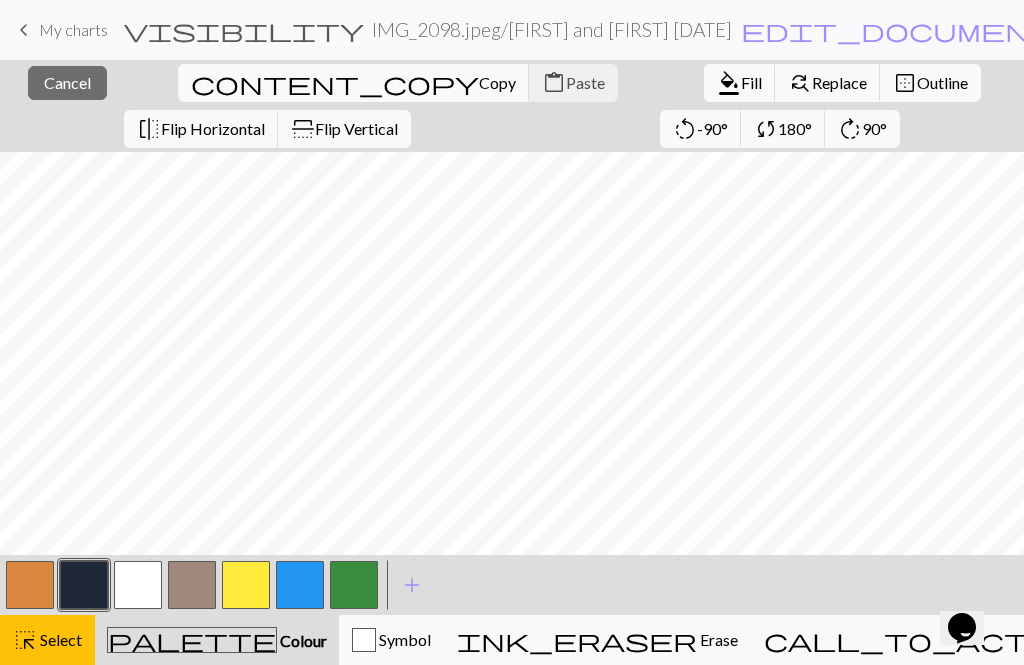 click on "highlight_alt   Select   Select" at bounding box center [47, 640] 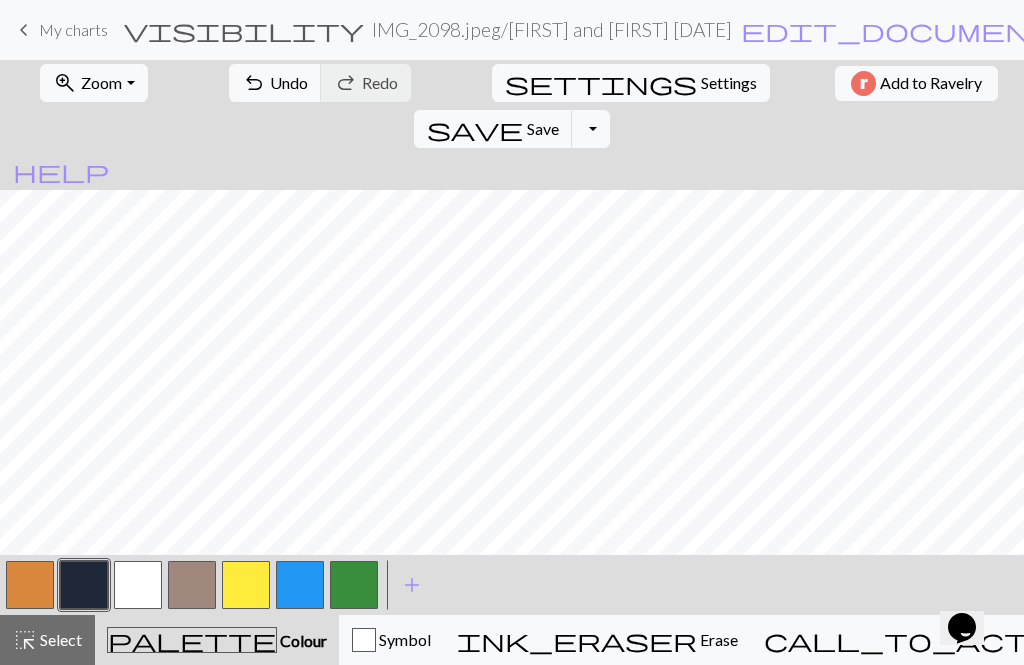 click on "Select" at bounding box center (59, 639) 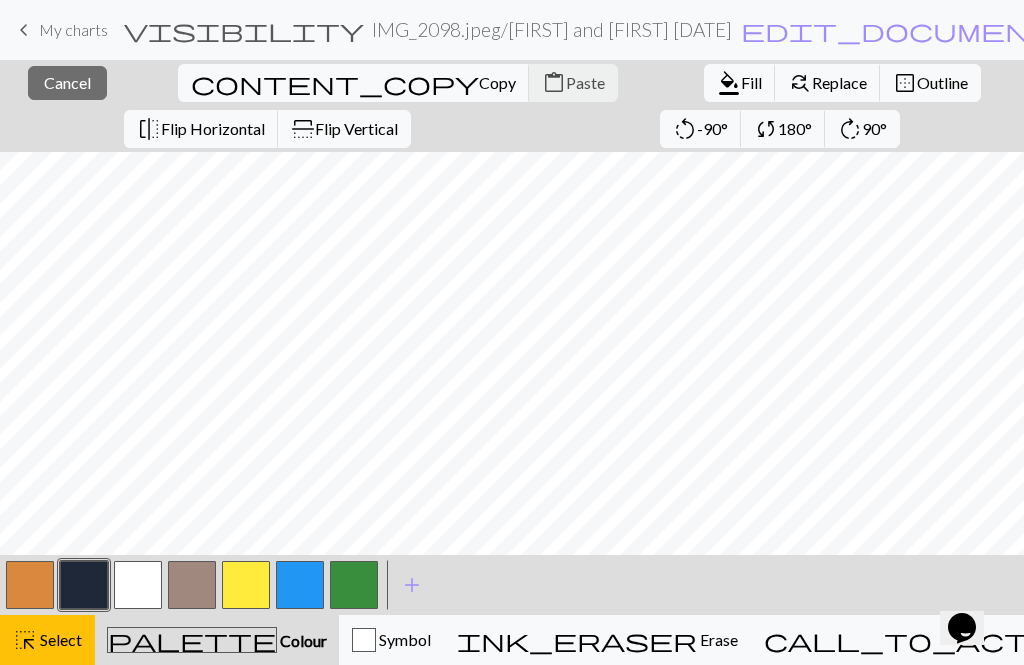 click at bounding box center [192, 585] 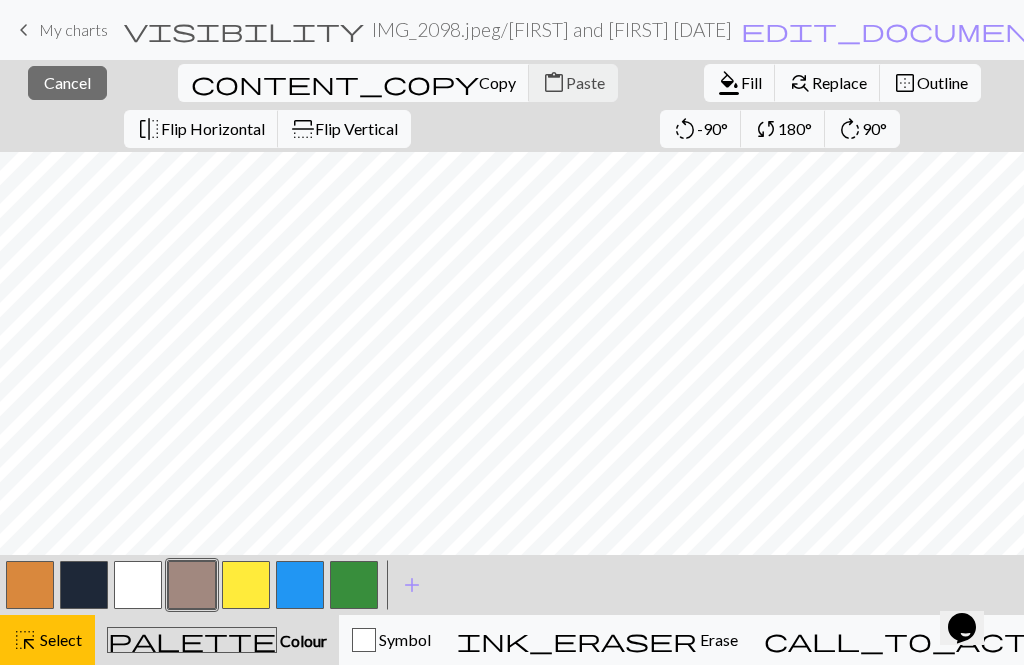 click at bounding box center [192, 585] 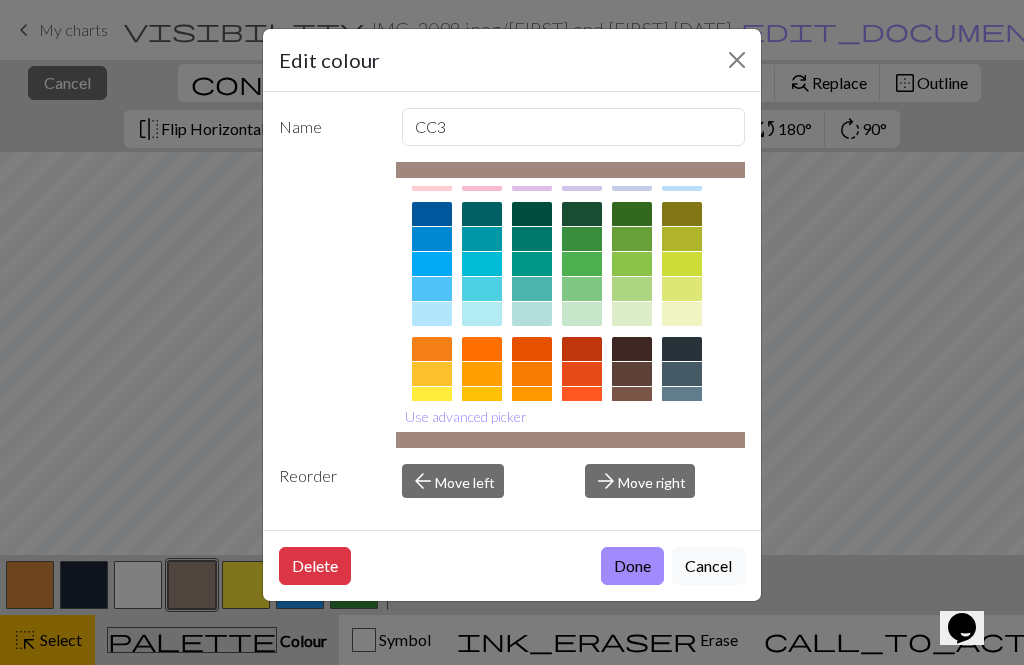 scroll, scrollTop: 135, scrollLeft: 0, axis: vertical 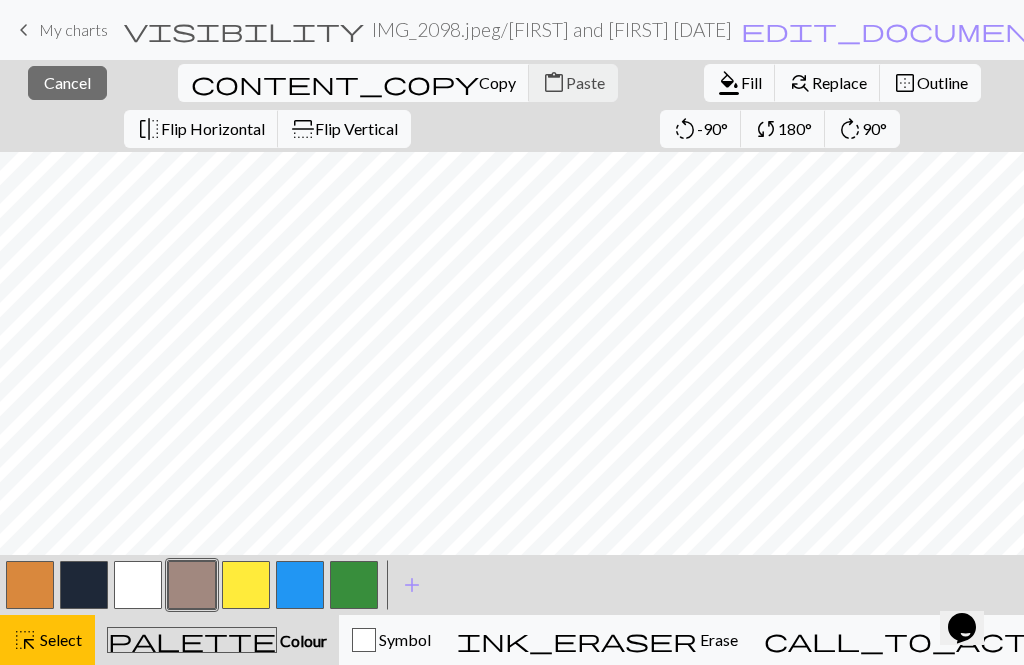 click at bounding box center [192, 585] 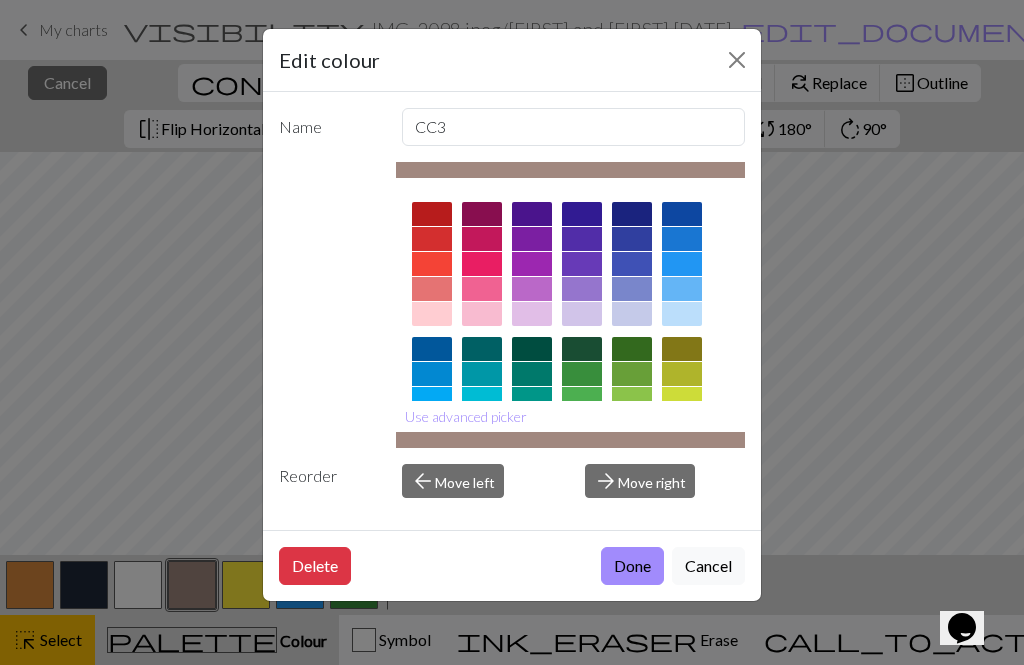 click on "Done" at bounding box center (632, 566) 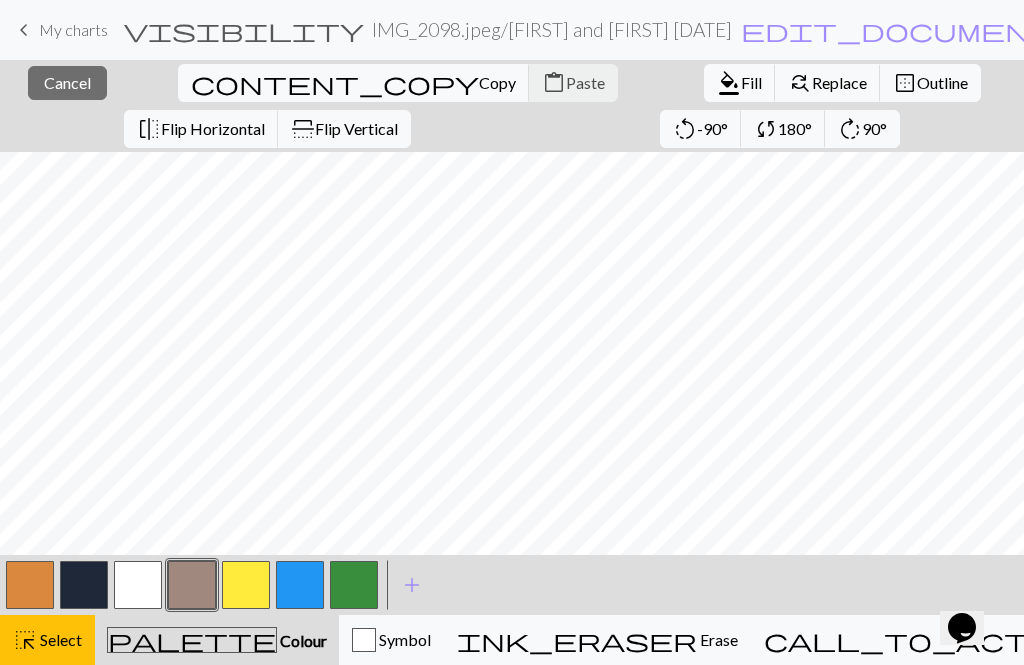 click on "Fill" at bounding box center (751, 82) 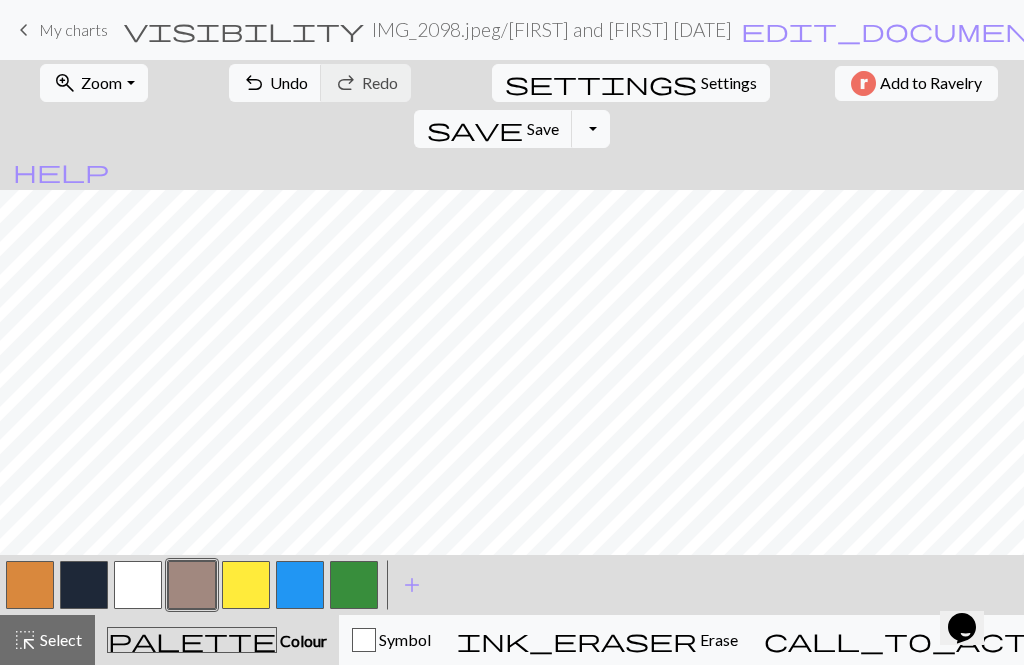 click at bounding box center [192, 585] 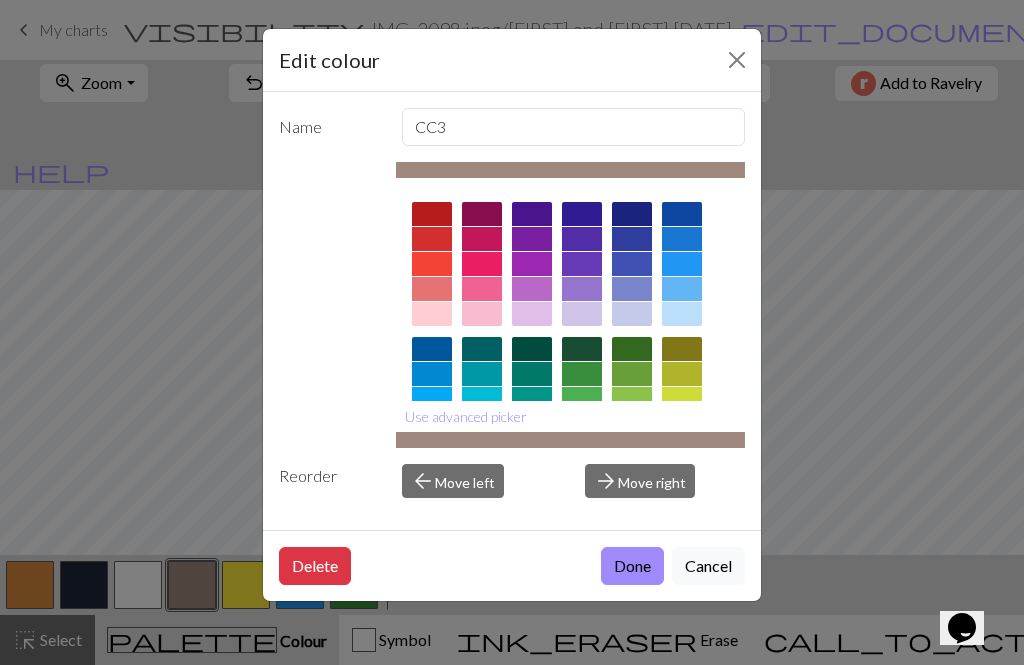click on "Done" at bounding box center [632, 566] 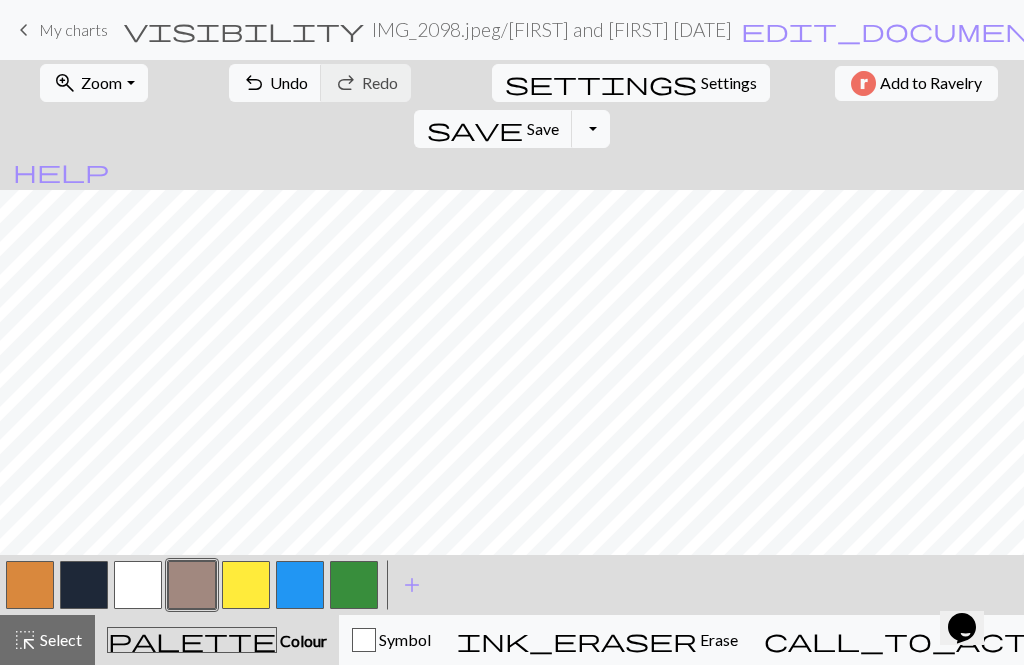 click on "Select" at bounding box center (59, 639) 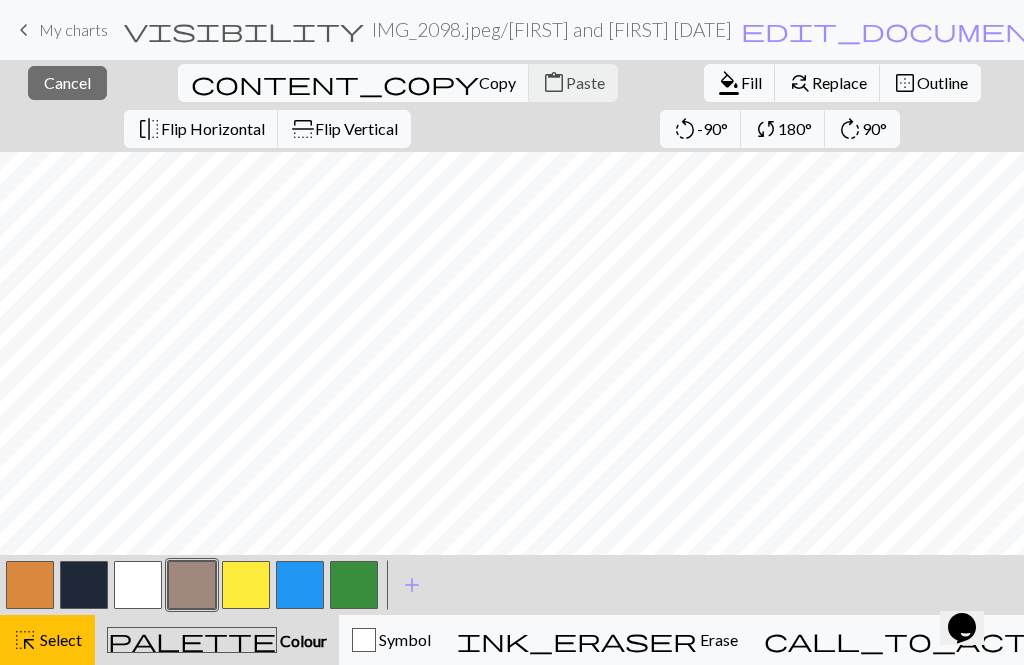 click on "Fill" at bounding box center (751, 82) 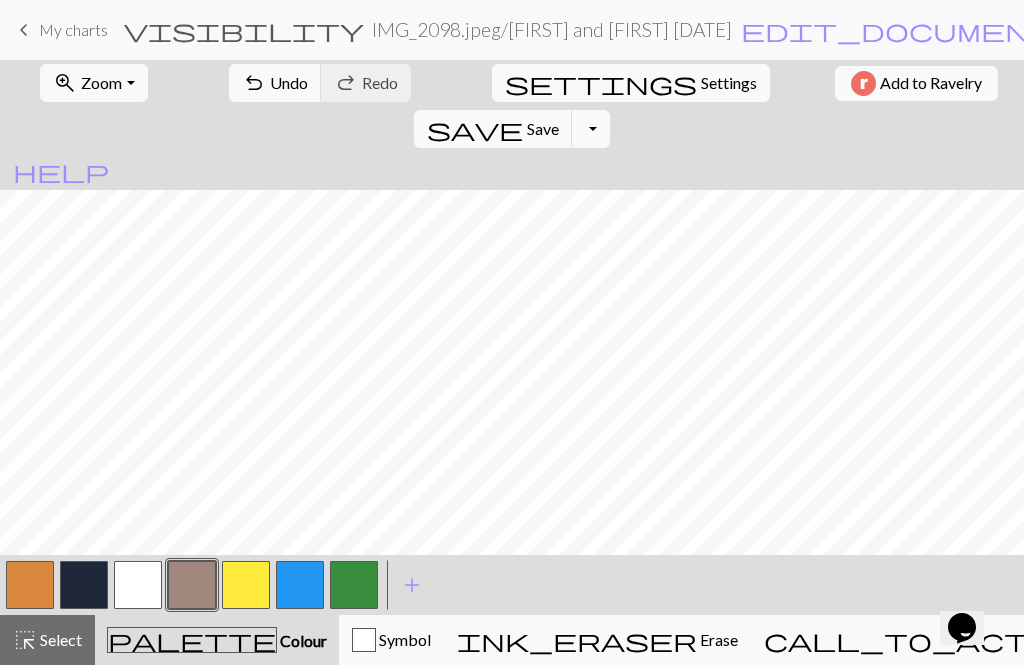 click at bounding box center (192, 585) 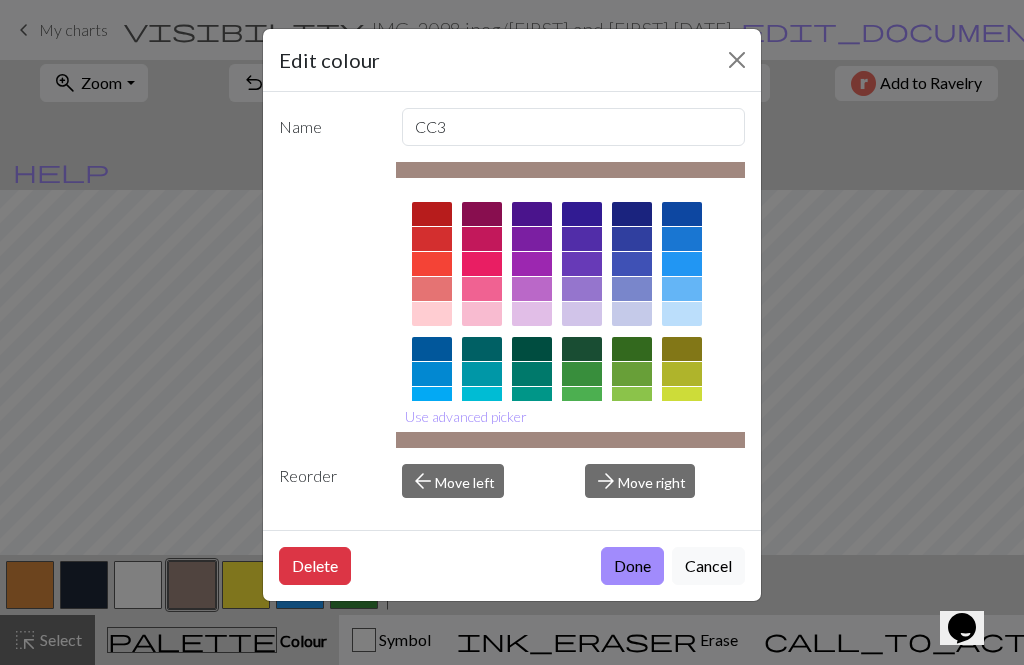 click on "Done" at bounding box center [632, 566] 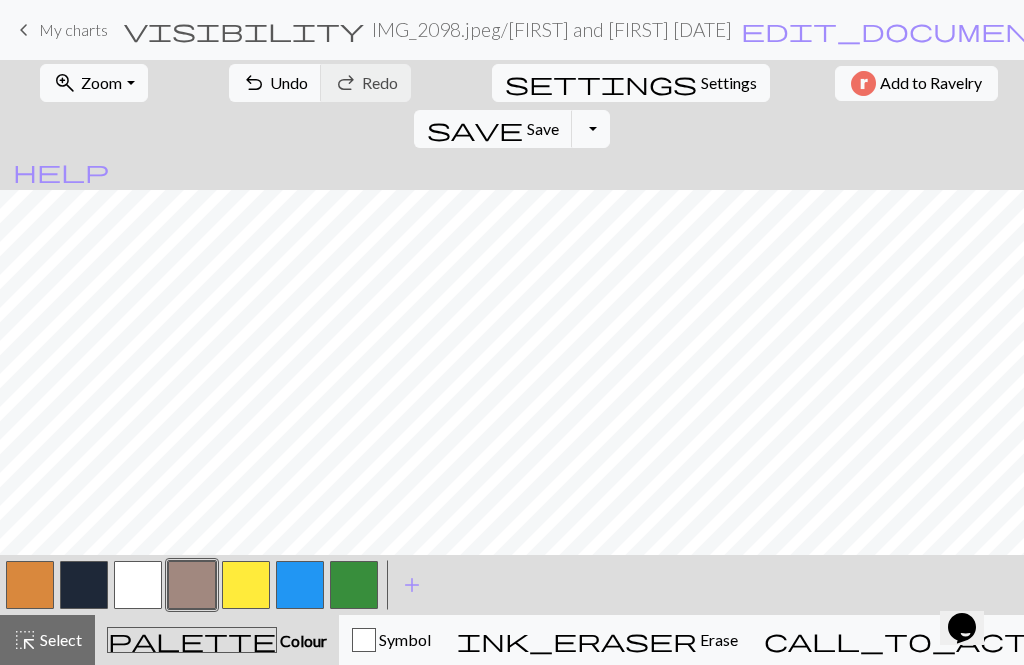 click on "save Save Save" at bounding box center [493, 129] 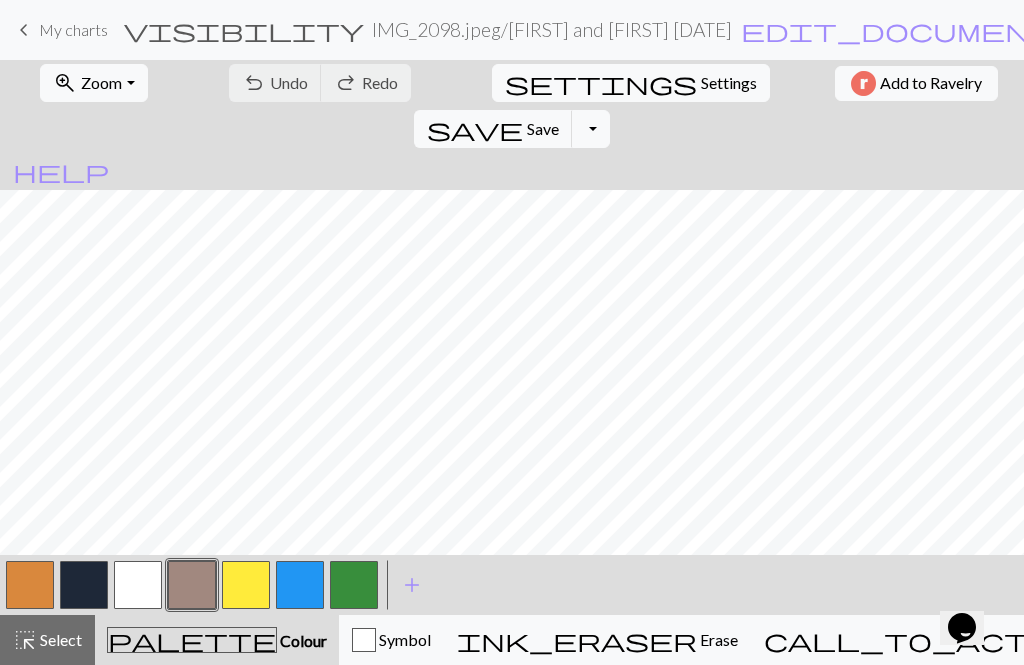 click at bounding box center (84, 585) 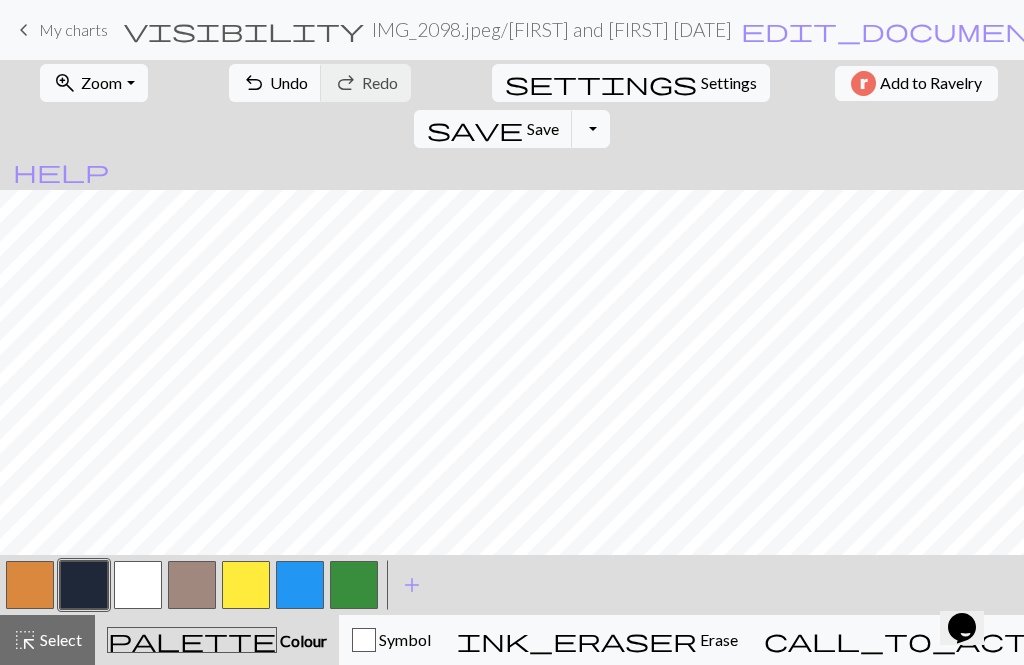 click at bounding box center [192, 585] 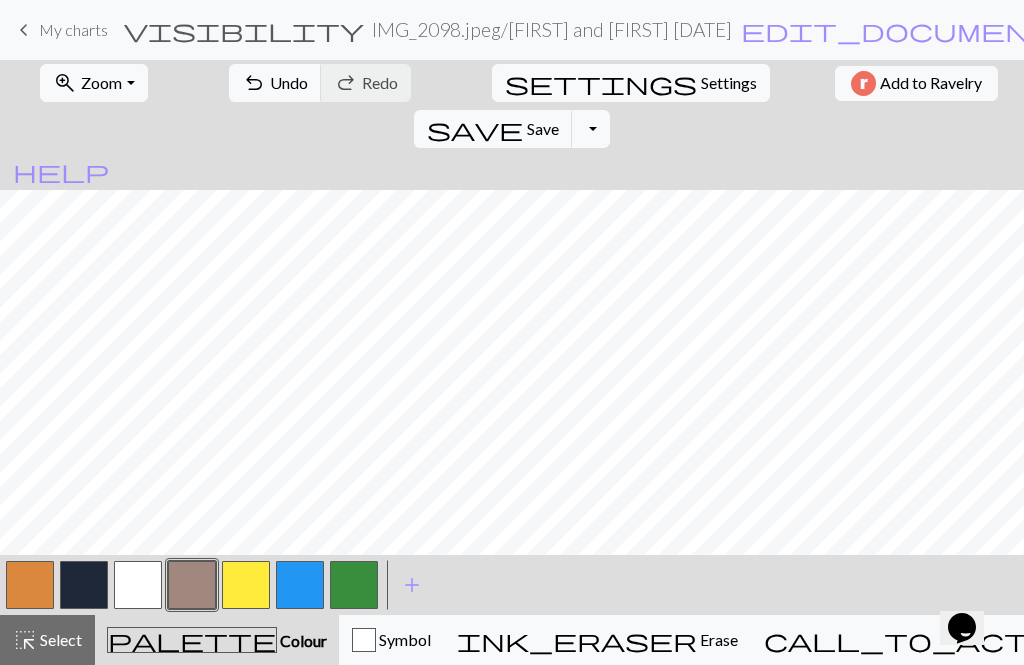click at bounding box center [84, 585] 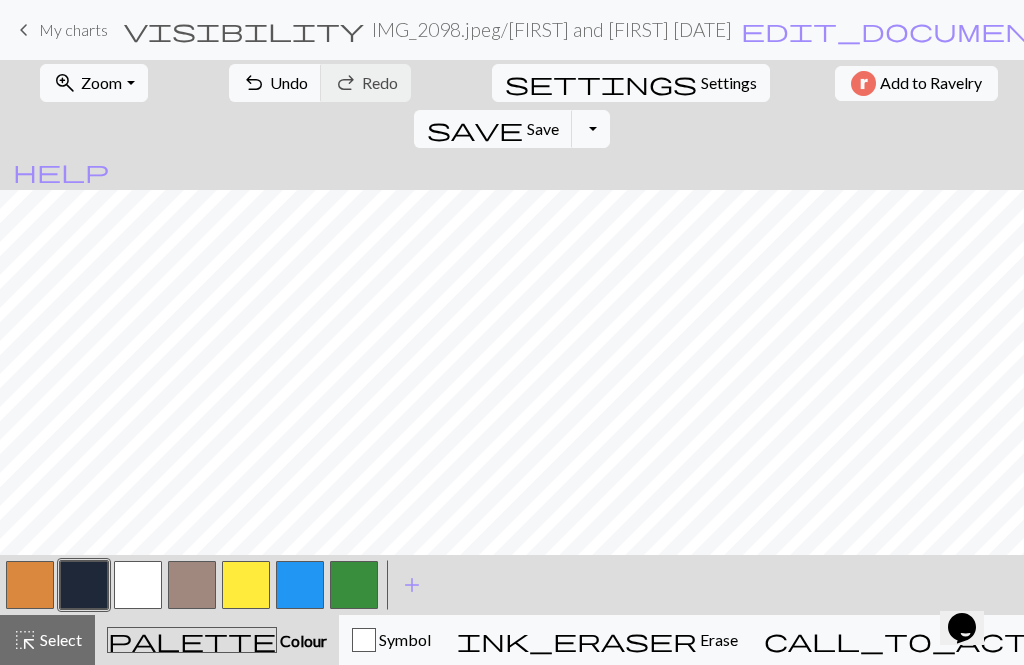 click on "call_to_action   Knitting mode   Knitting mode" at bounding box center [982, 640] 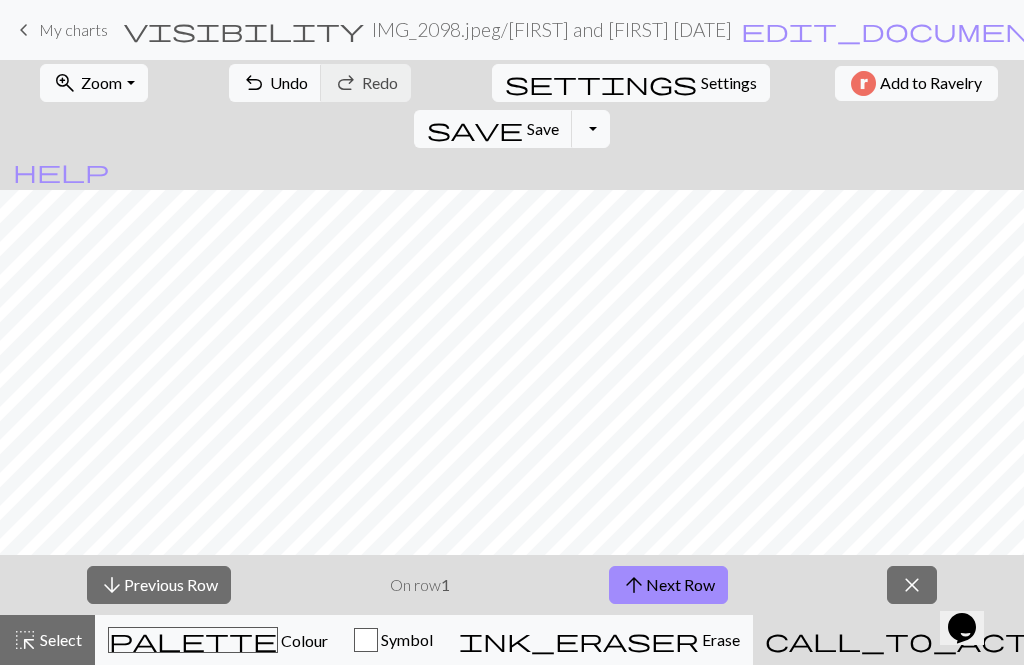 click on "palette   Colour   Colour" at bounding box center (218, 640) 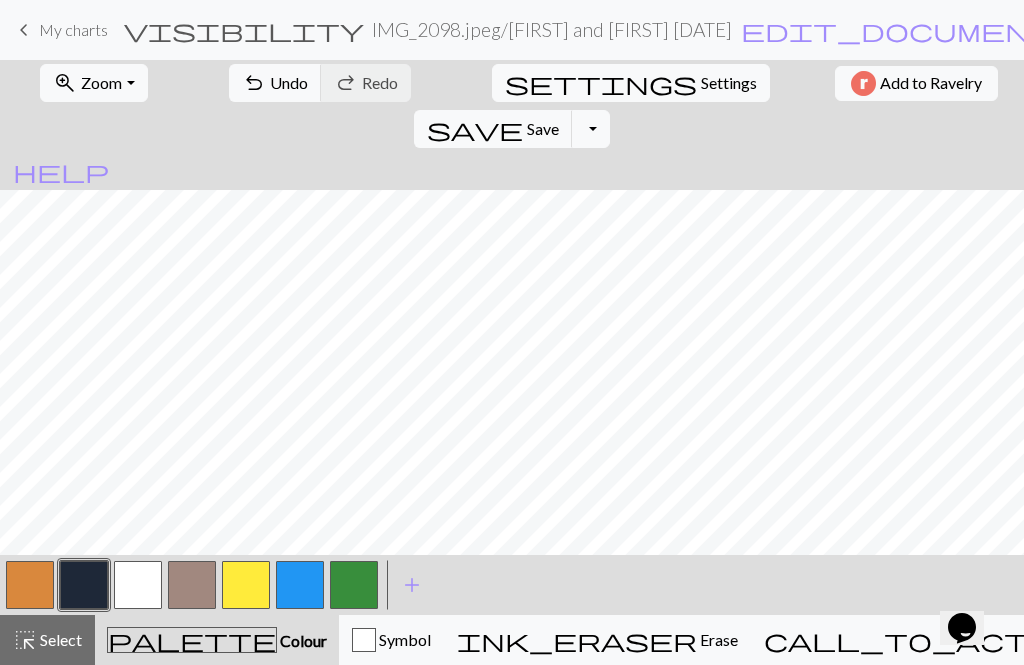 click at bounding box center (192, 585) 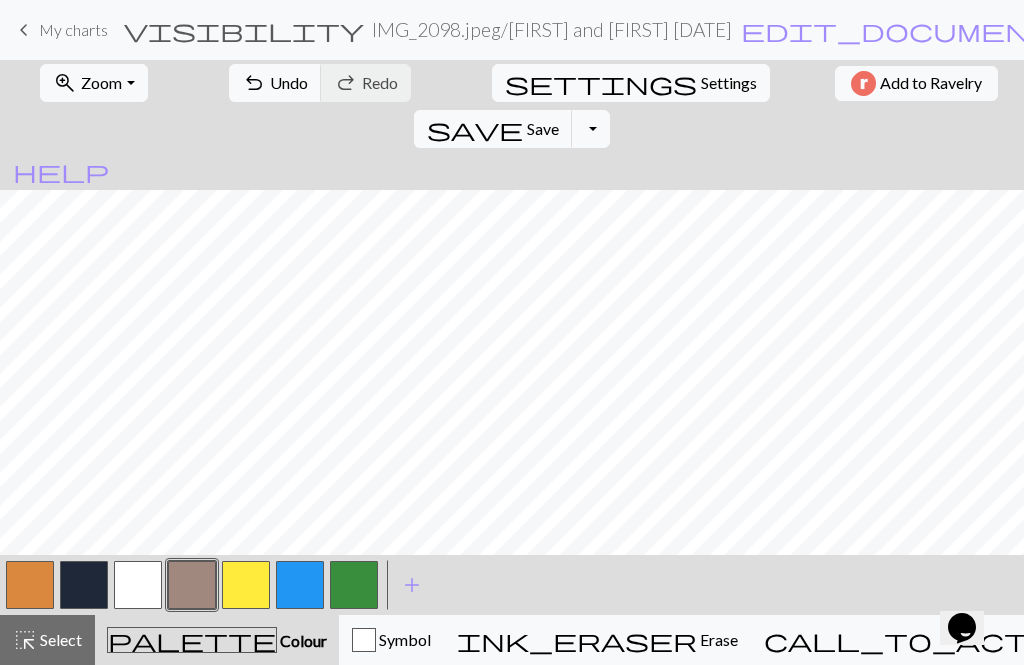 click at bounding box center [84, 585] 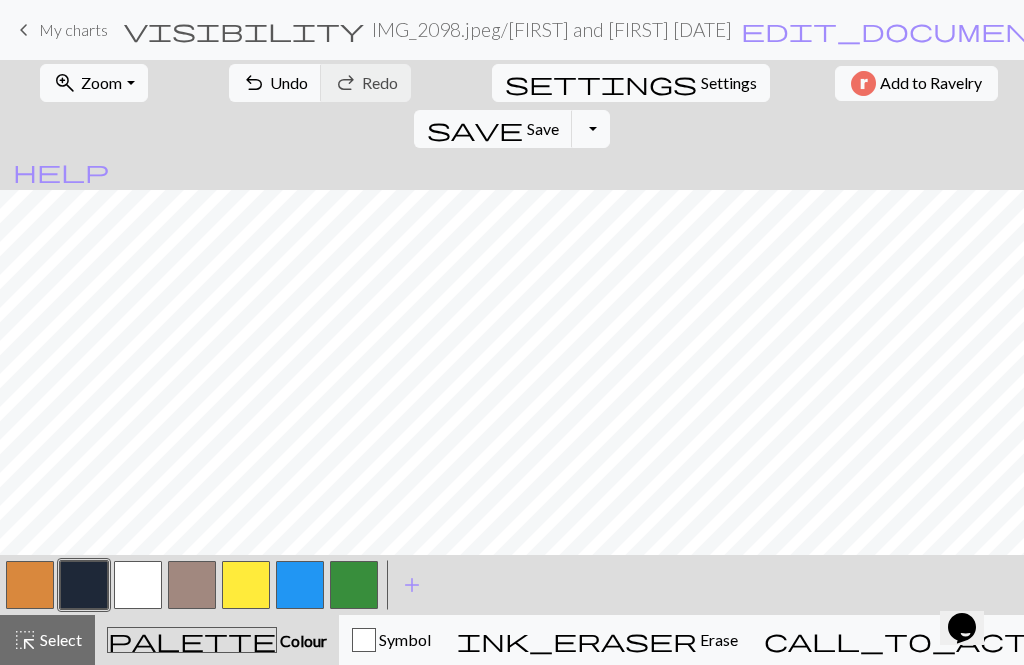 click at bounding box center (192, 585) 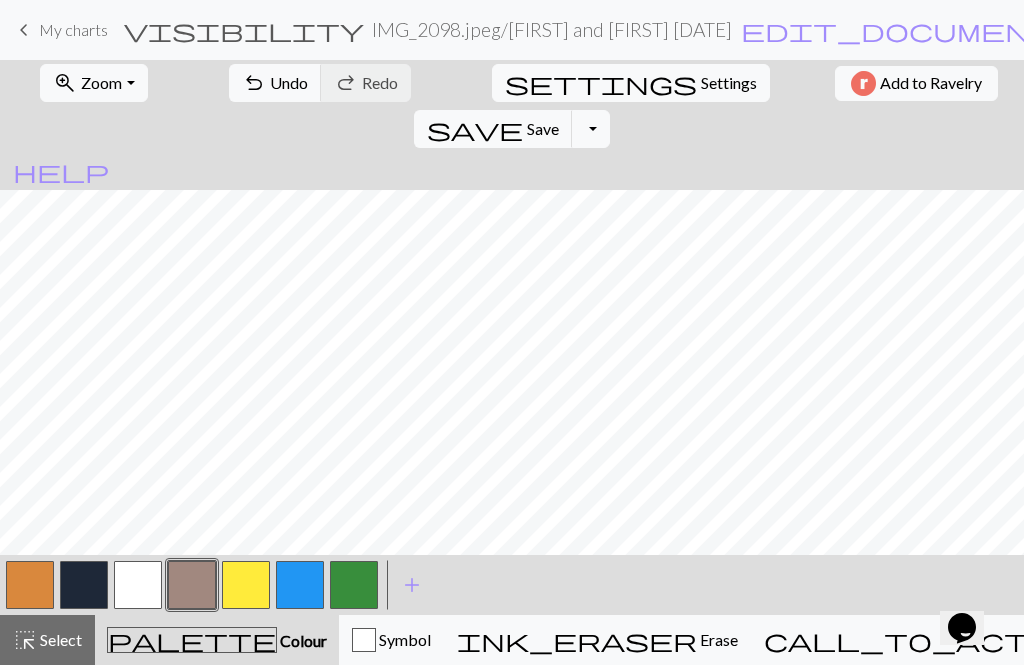 click at bounding box center [84, 585] 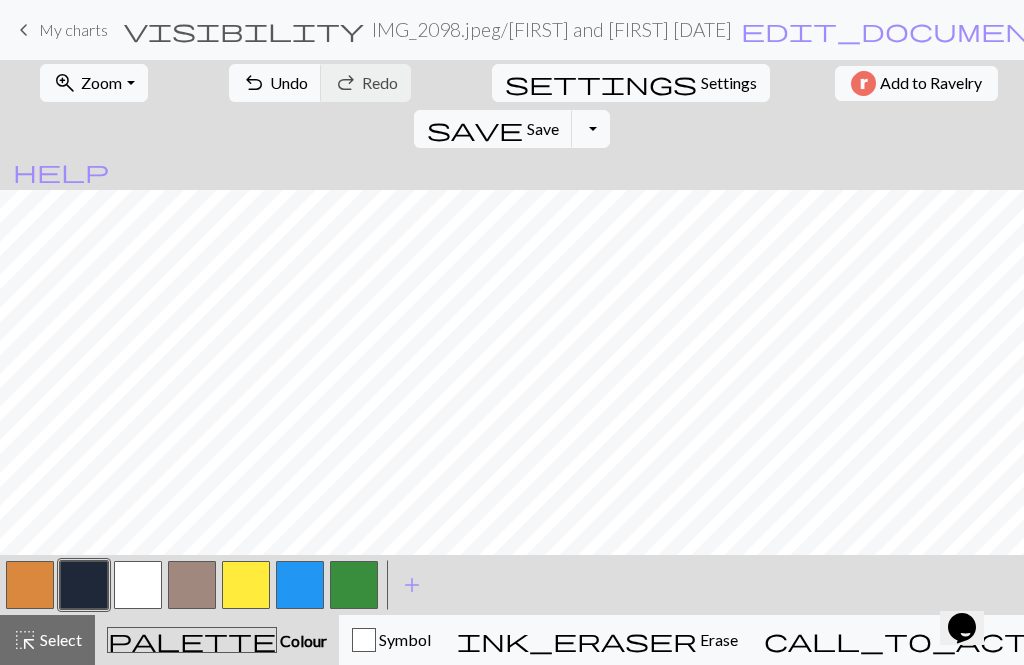 click at bounding box center [192, 585] 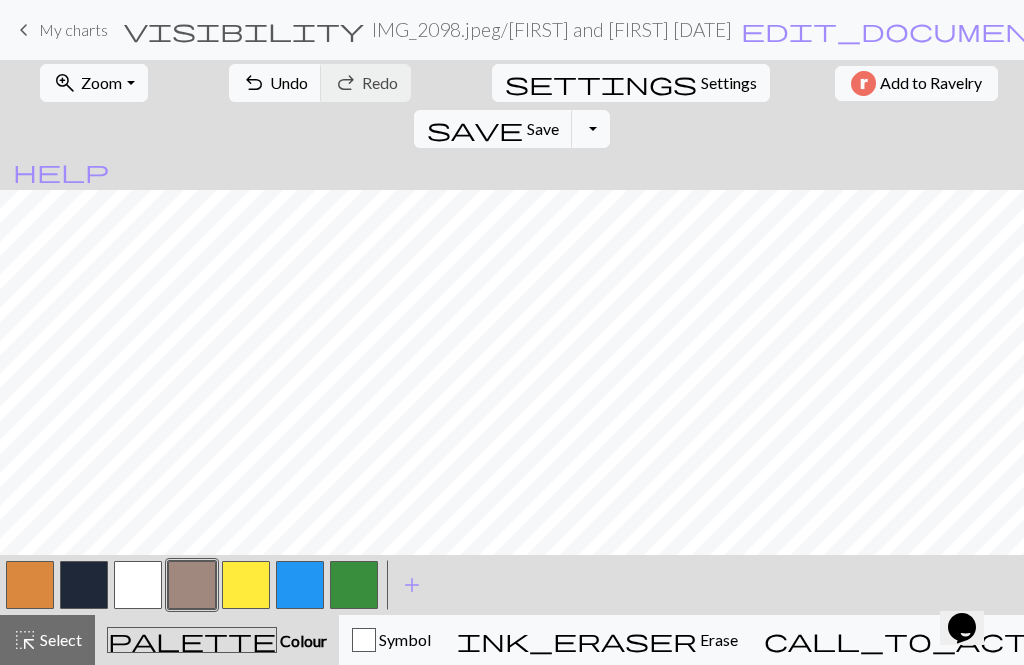 click at bounding box center (84, 585) 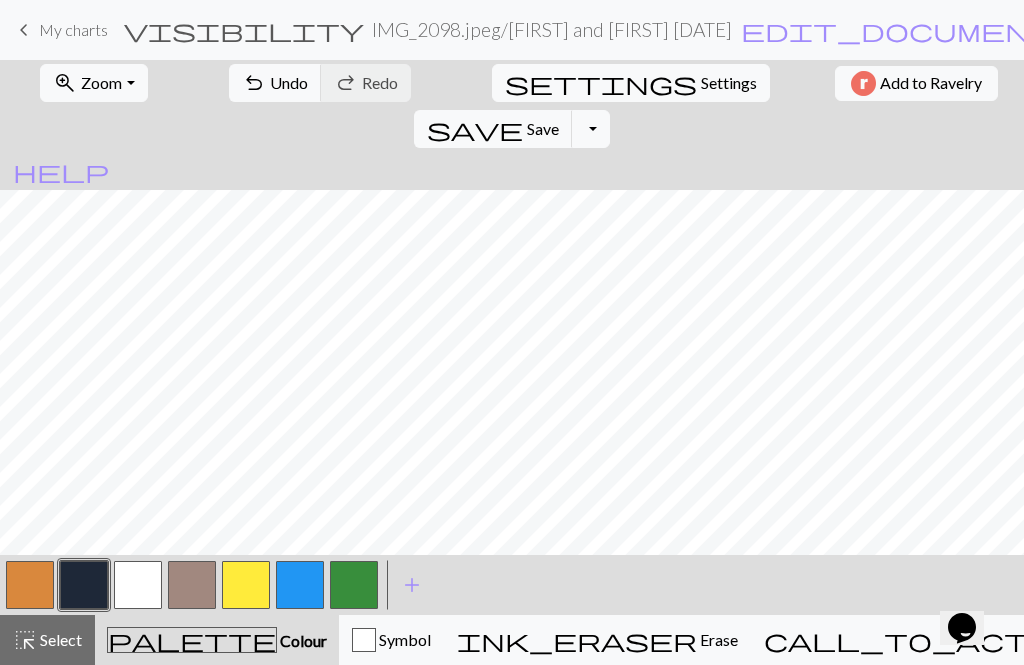 click at bounding box center [192, 585] 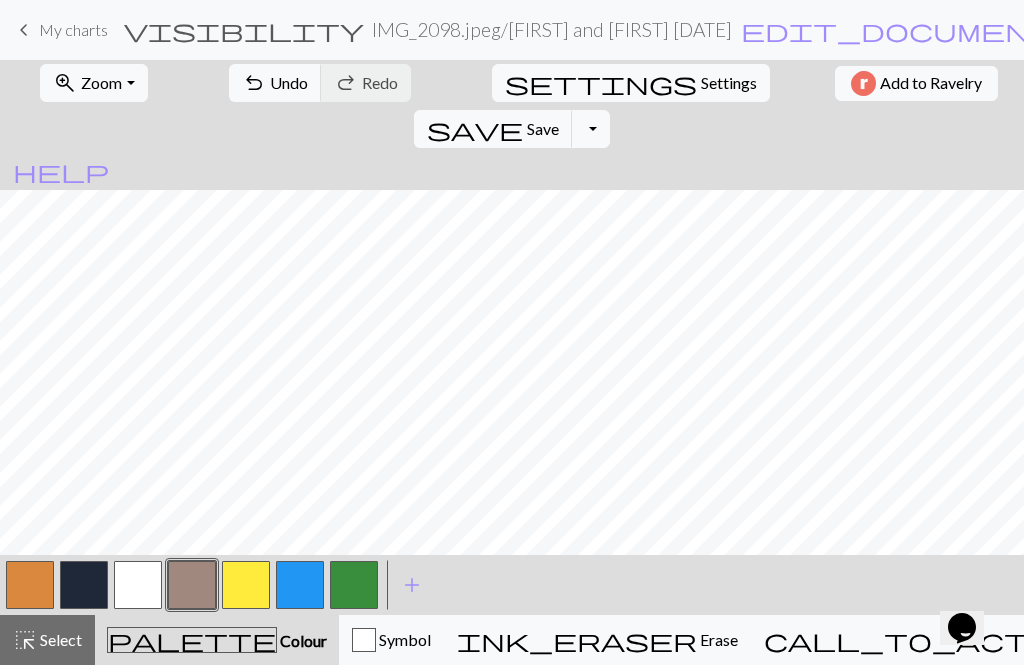 click at bounding box center (84, 585) 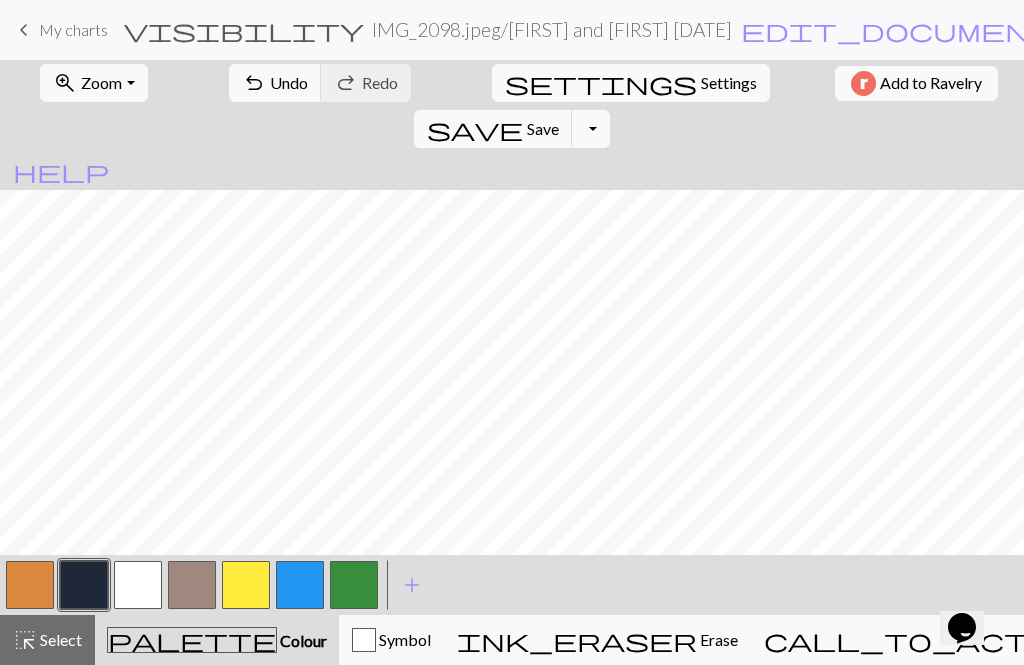 click at bounding box center (192, 585) 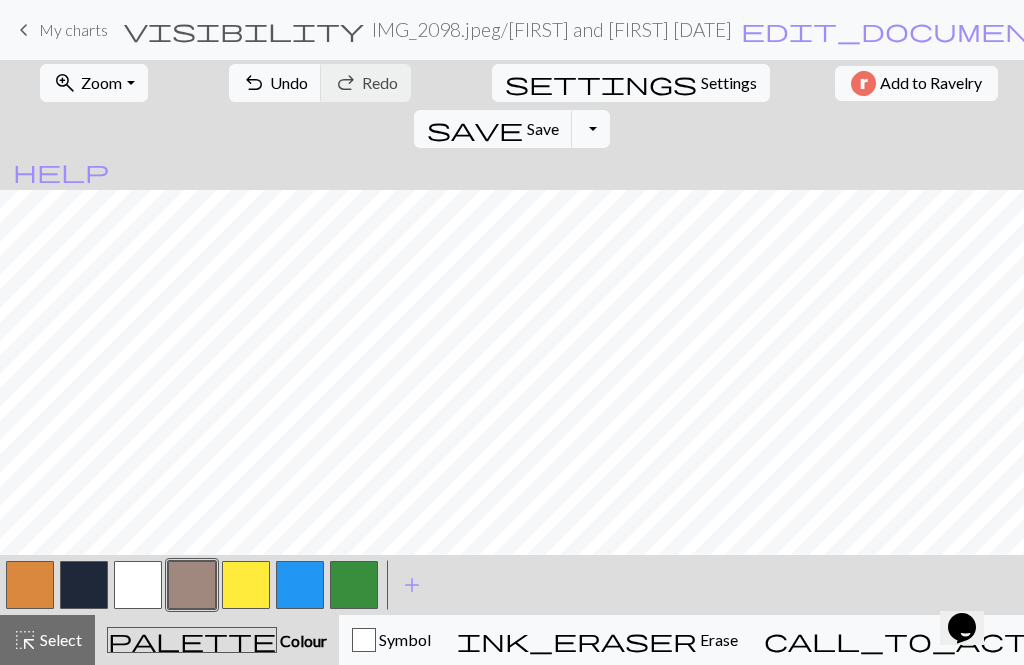 click at bounding box center (84, 585) 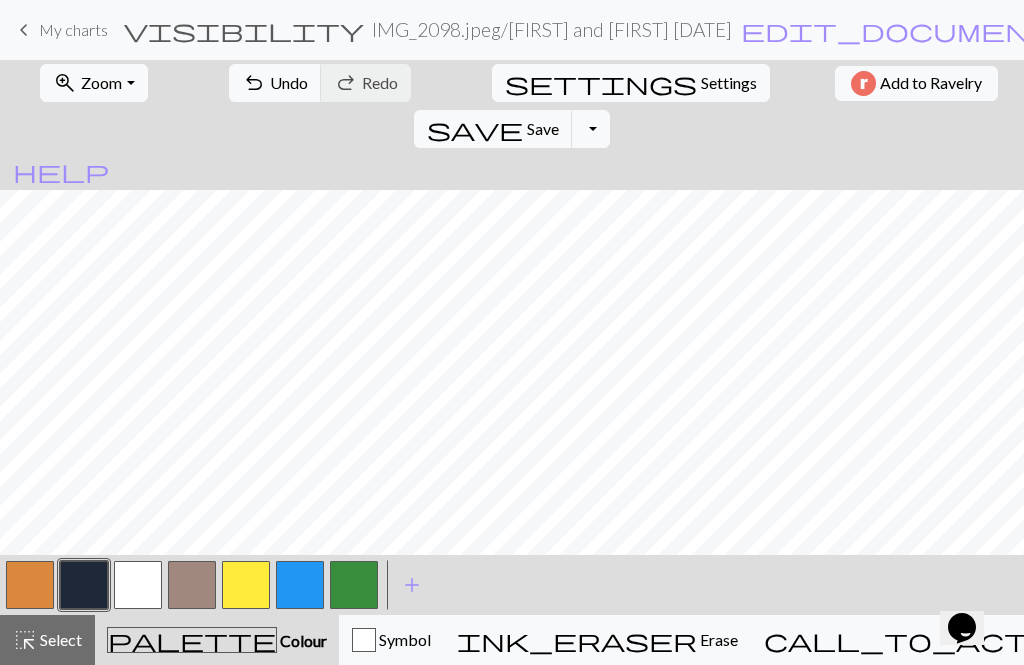 click at bounding box center (192, 585) 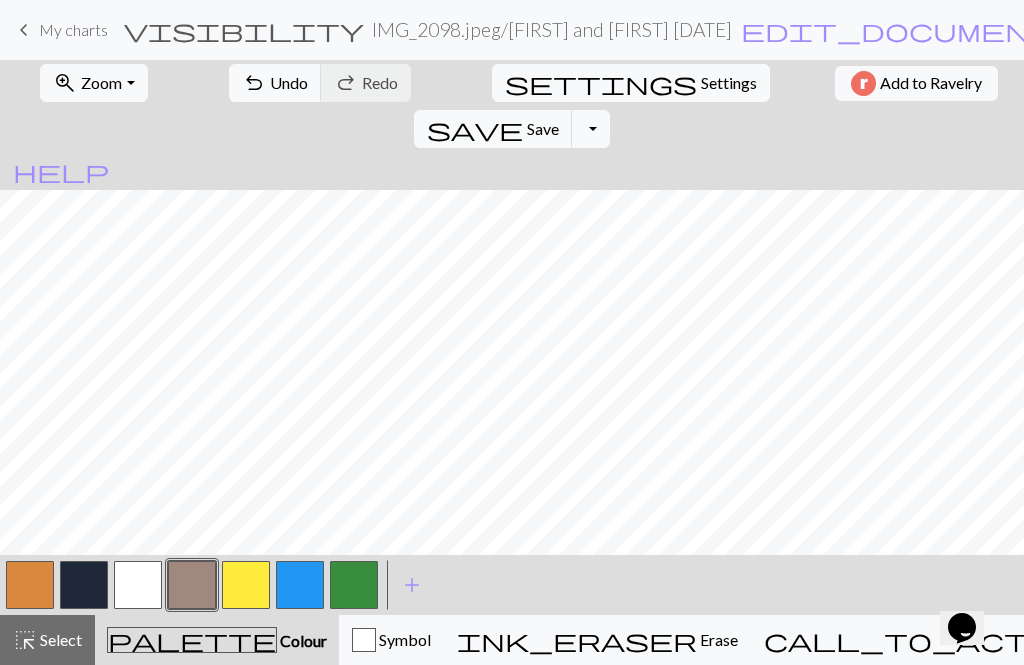 click at bounding box center [84, 585] 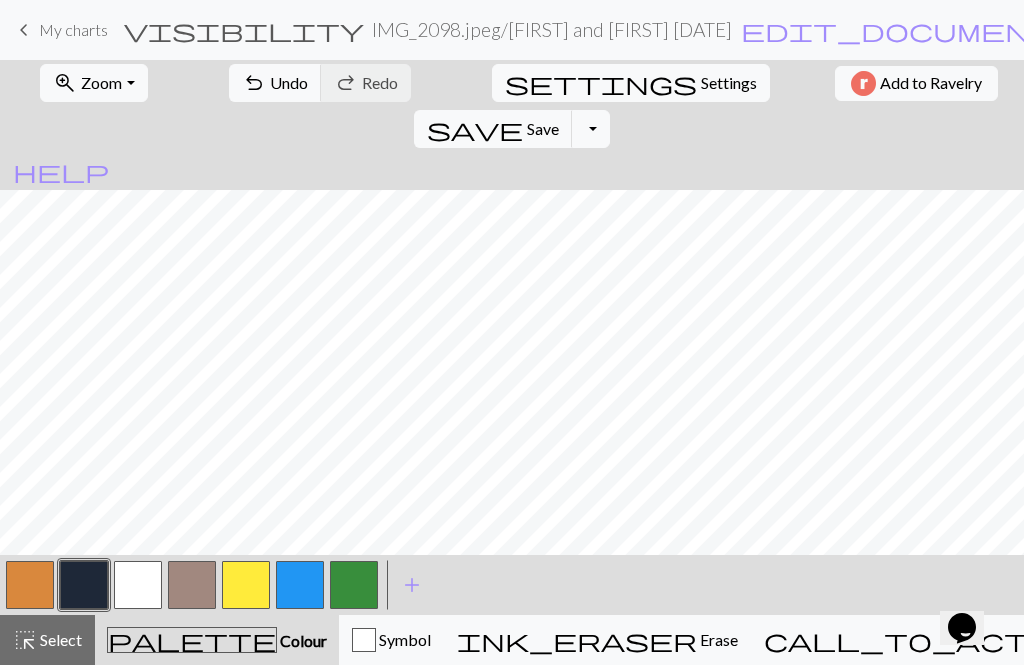 click at bounding box center (192, 585) 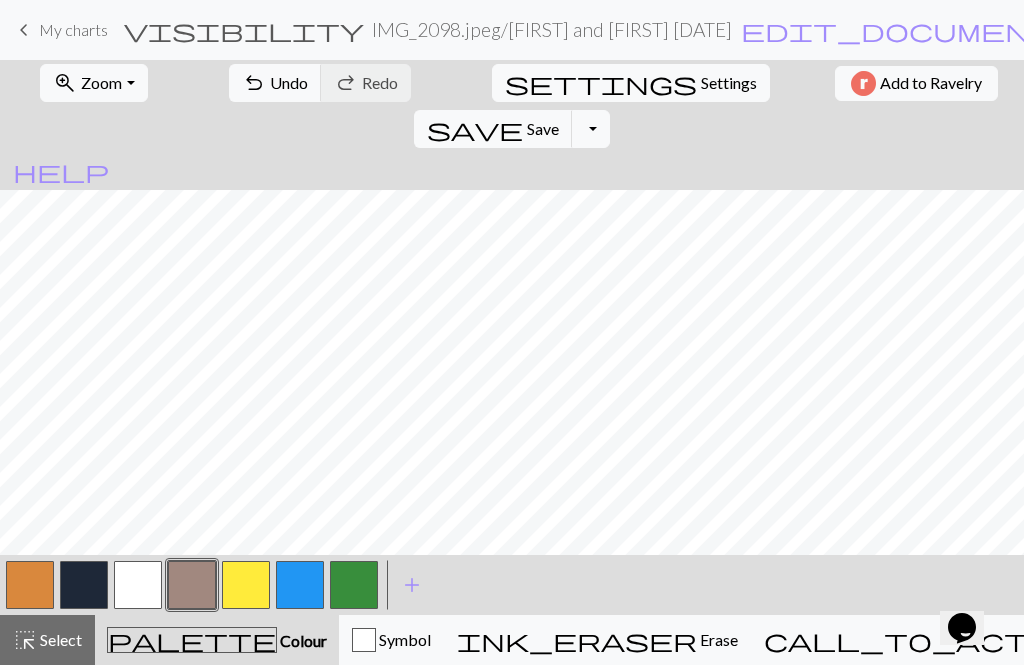 click at bounding box center (84, 585) 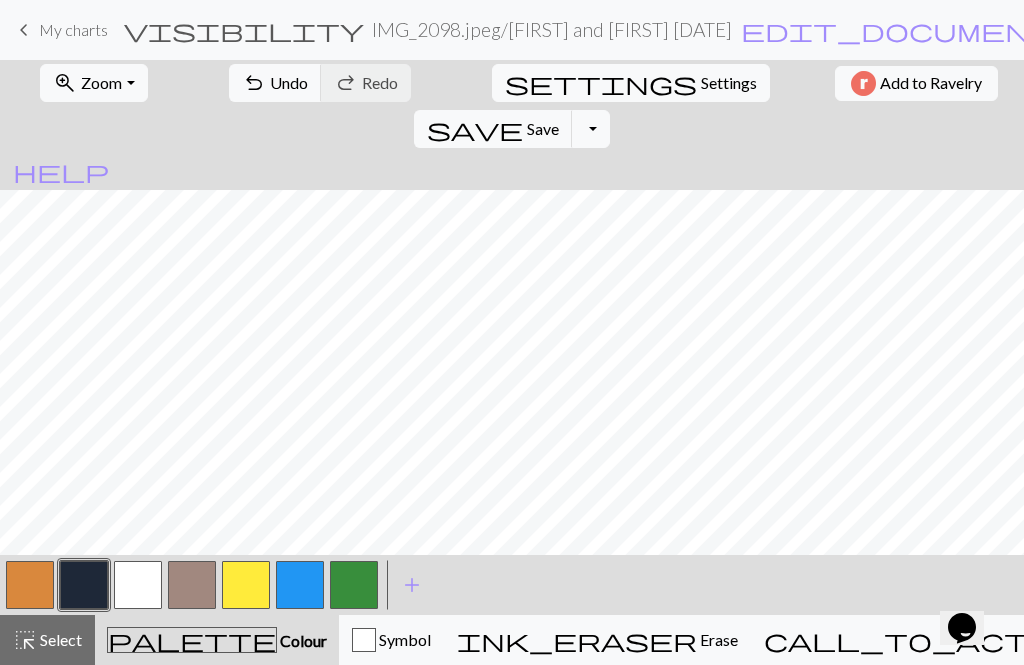 click at bounding box center [192, 585] 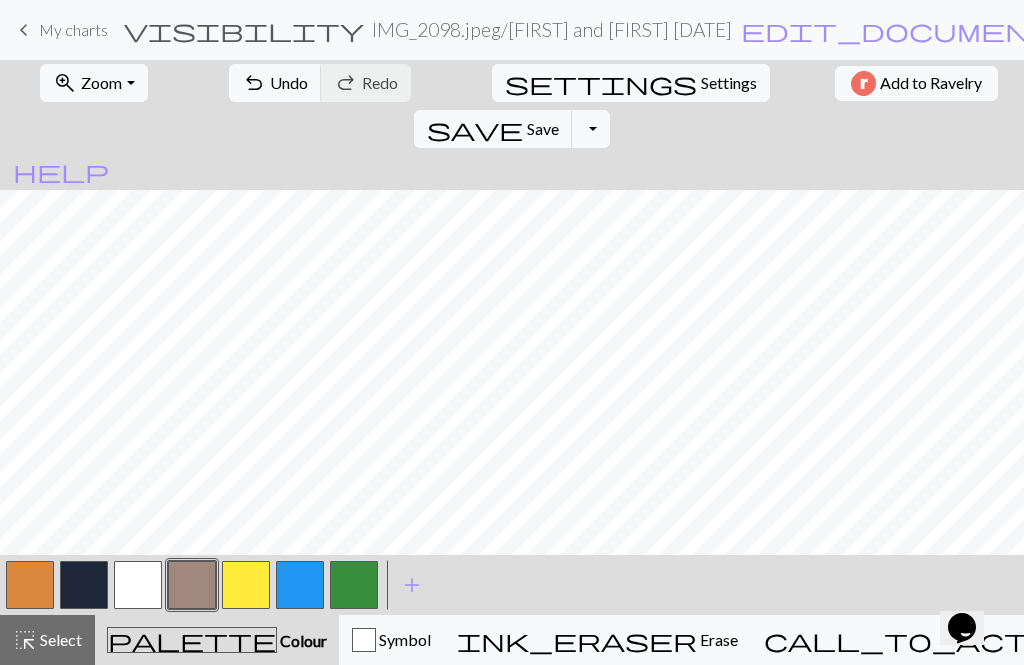 click at bounding box center [84, 585] 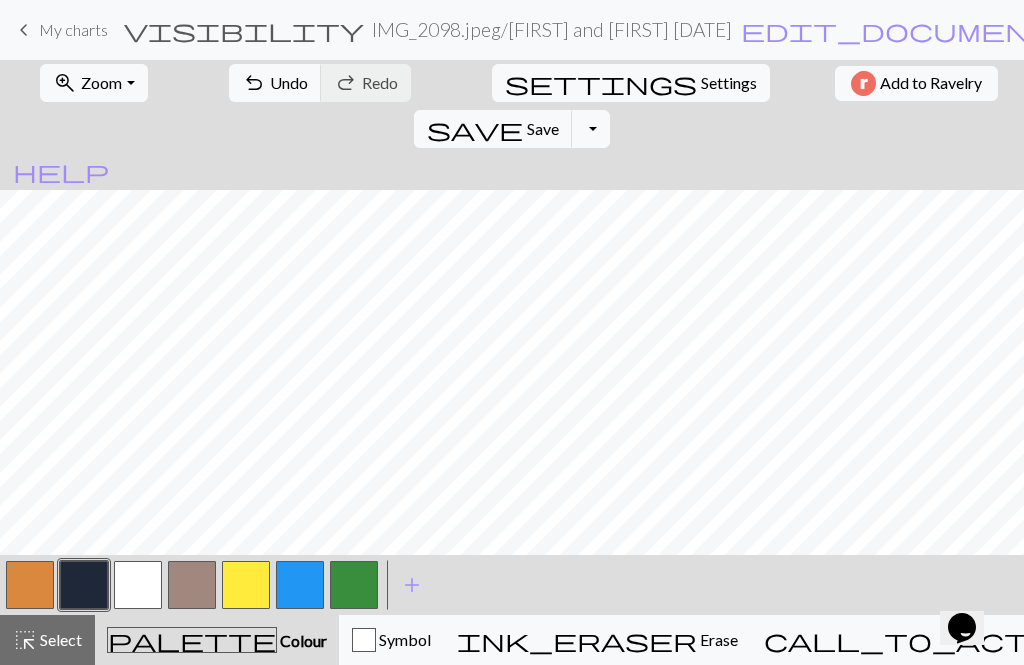 click at bounding box center (192, 585) 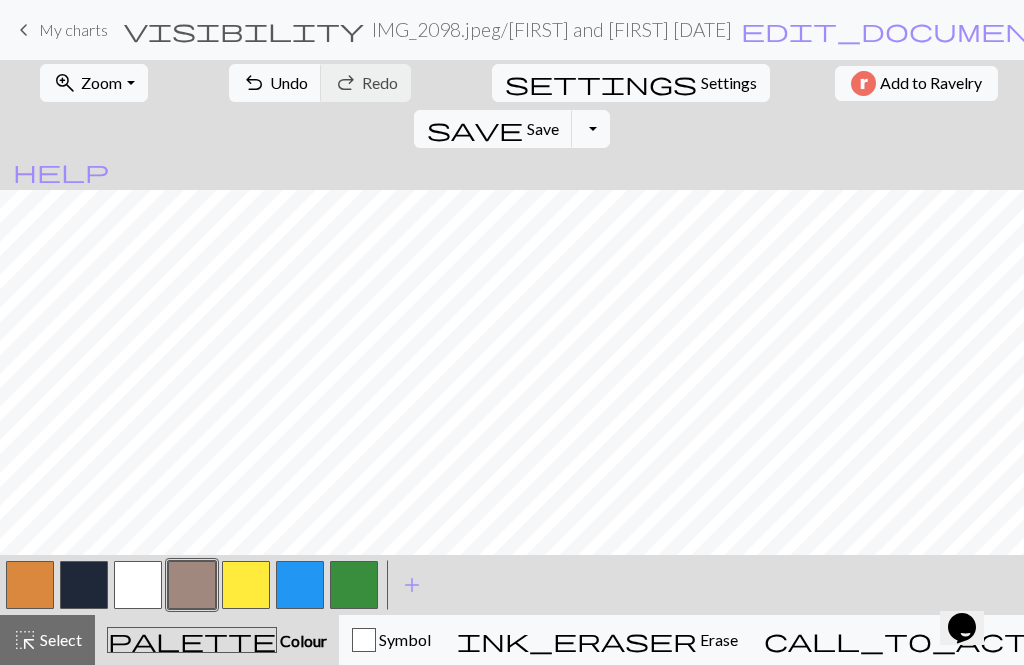 click at bounding box center [84, 585] 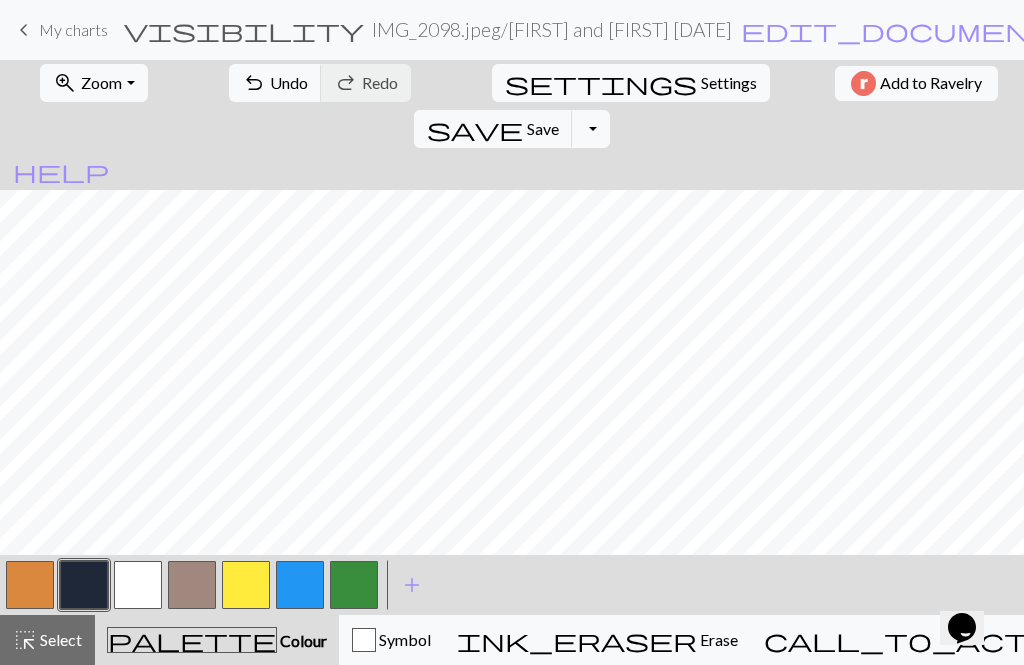 click at bounding box center [192, 585] 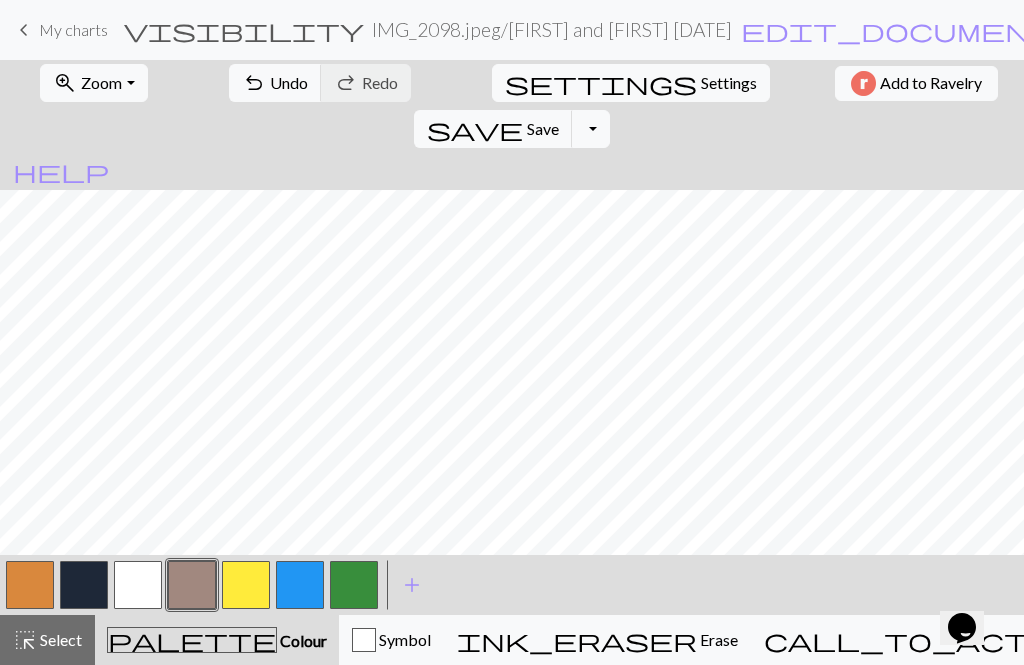 click at bounding box center [84, 585] 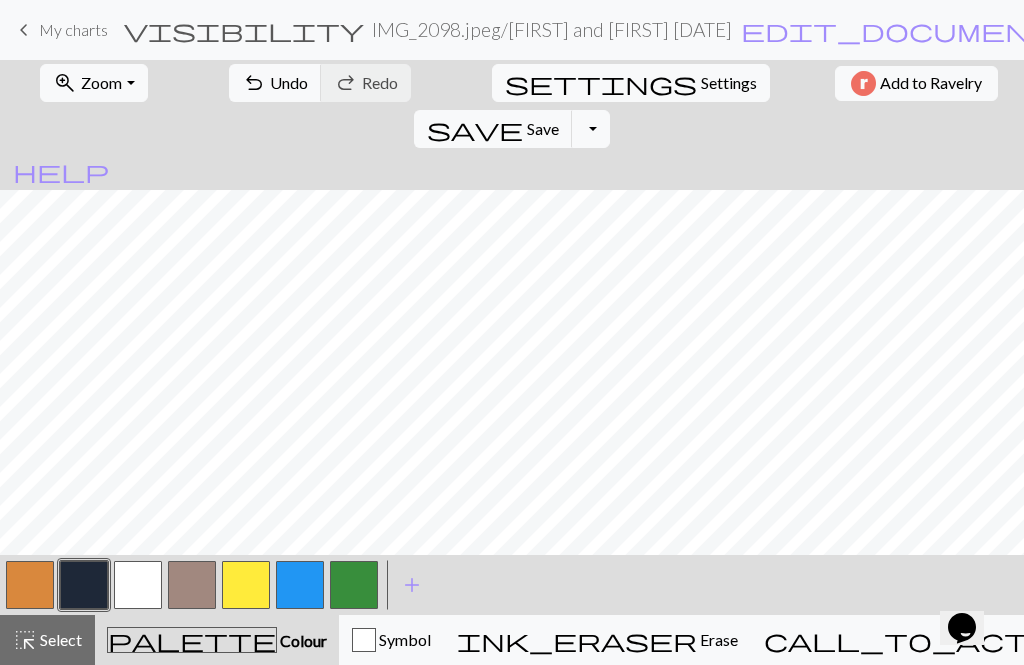 click on "Undo" at bounding box center [289, 82] 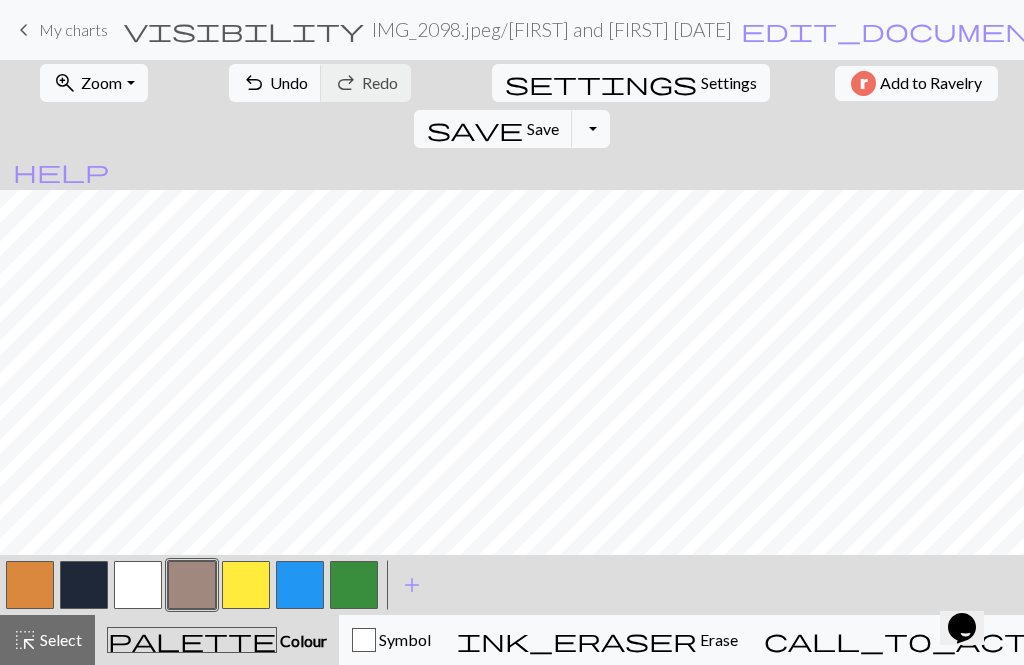 click at bounding box center [84, 585] 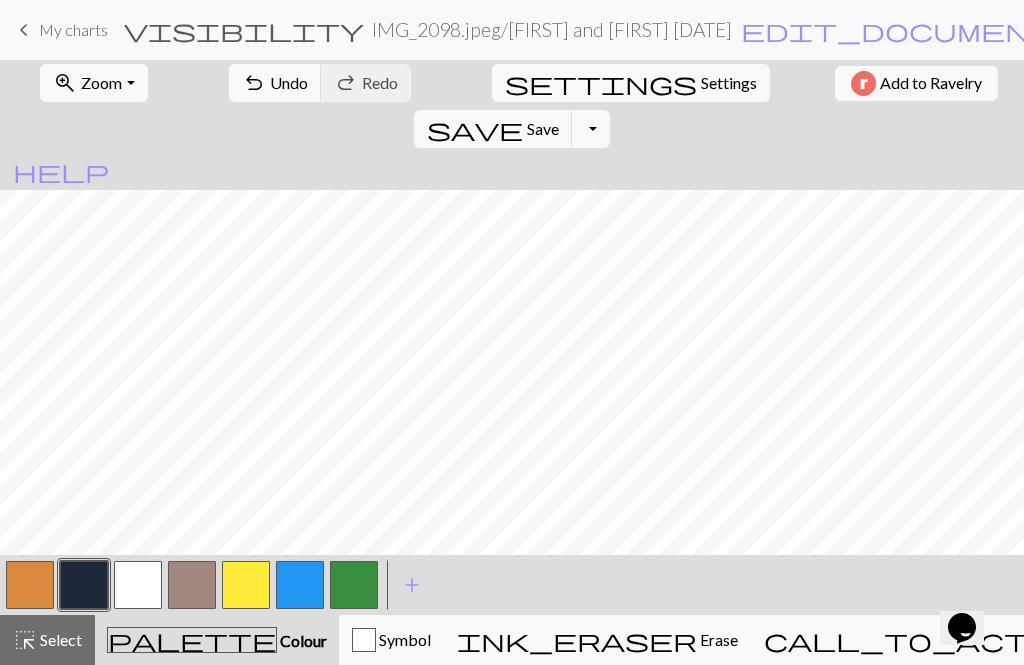 click on "Save" at bounding box center [543, 128] 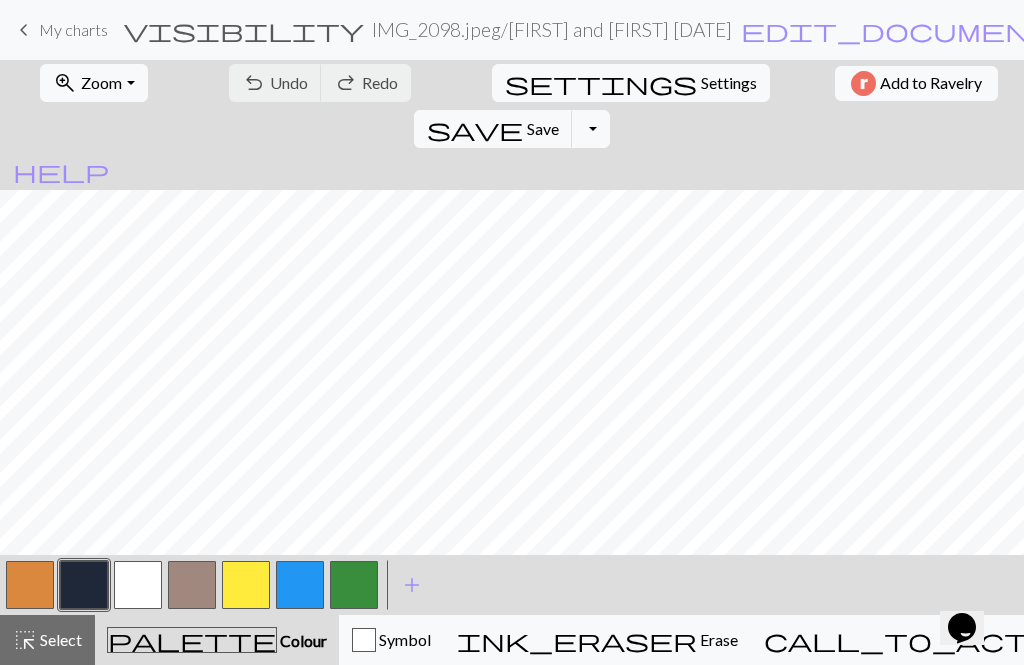 click on "Symbol" at bounding box center [391, 640] 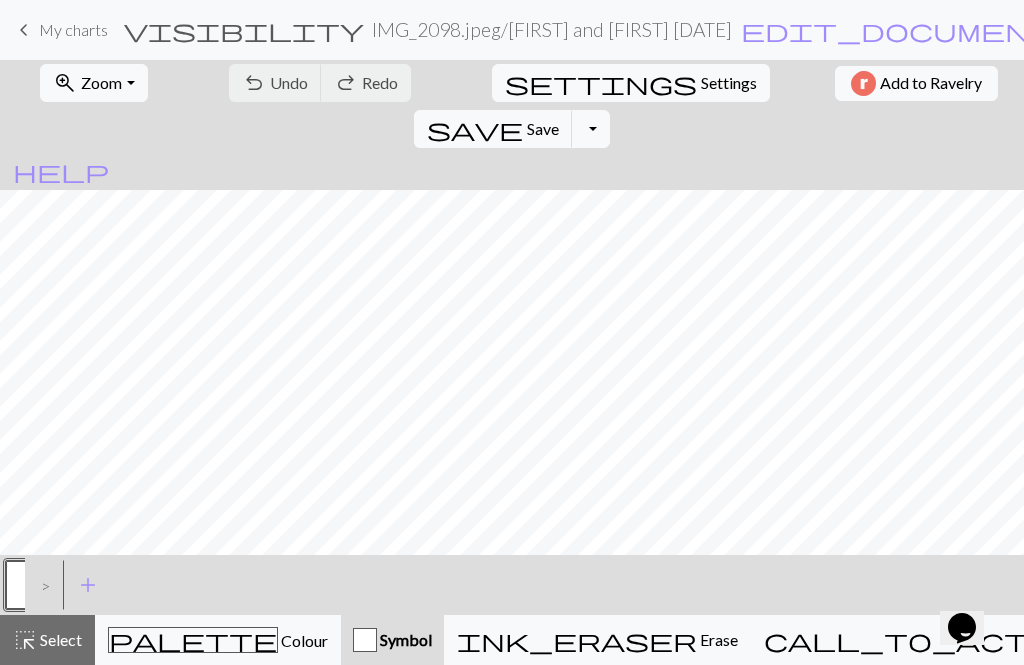 click on "palette   Colour   Colour" at bounding box center (218, 640) 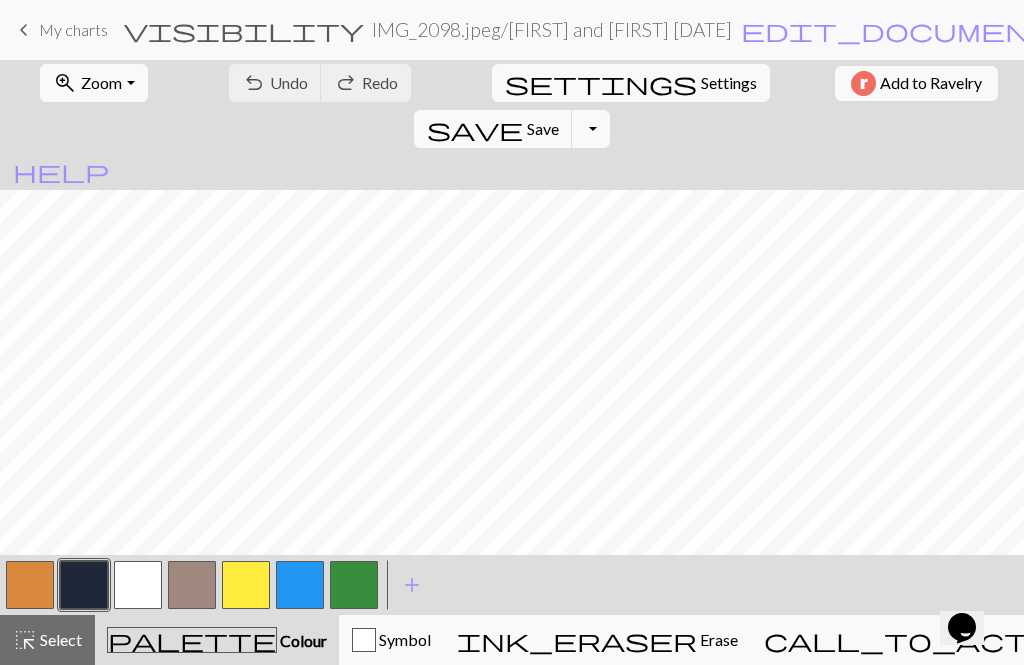 click at bounding box center [84, 585] 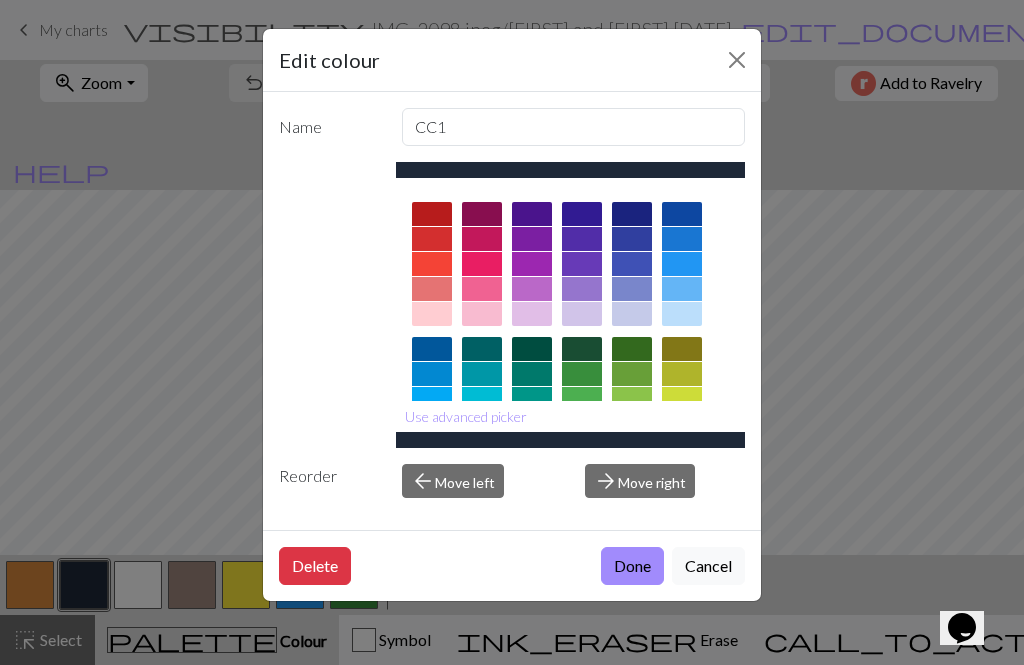 click on "Done" at bounding box center [632, 566] 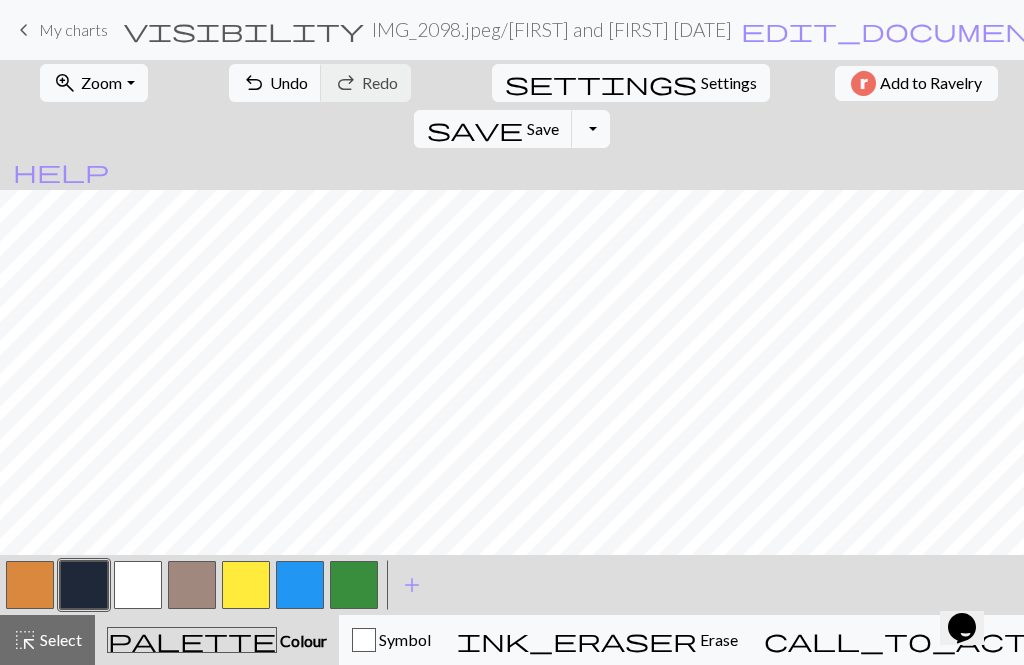 click at bounding box center [192, 585] 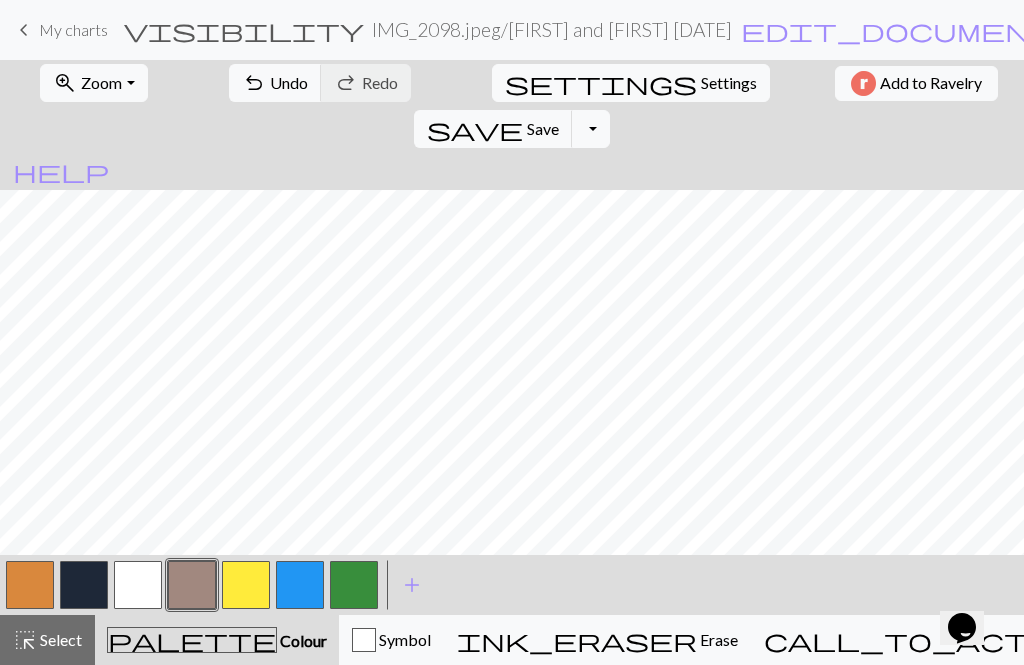 click at bounding box center (84, 585) 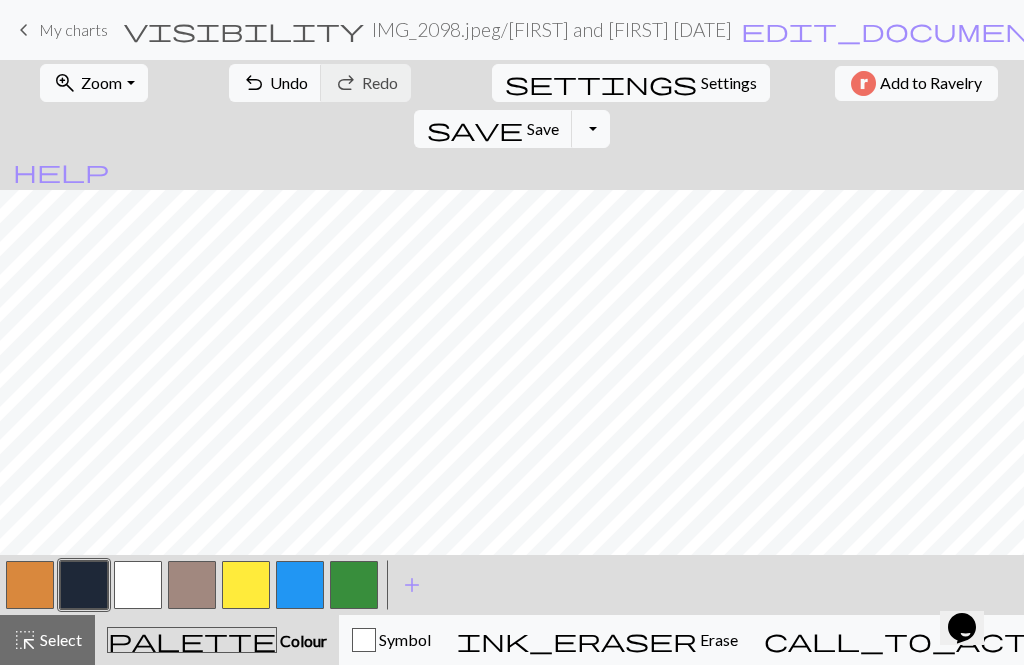 click at bounding box center [192, 585] 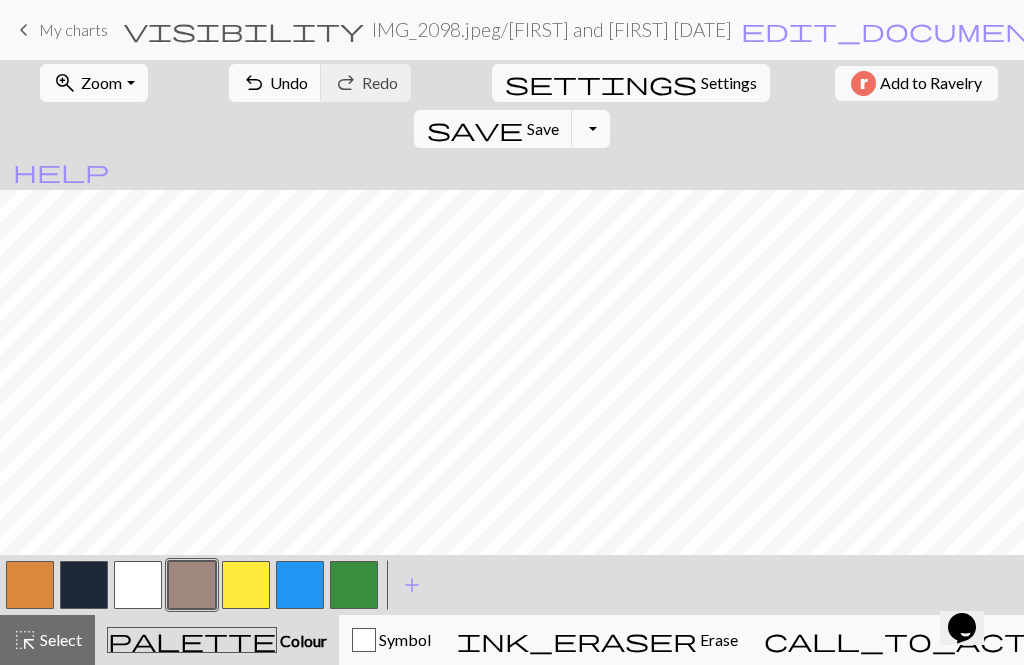 click at bounding box center [84, 585] 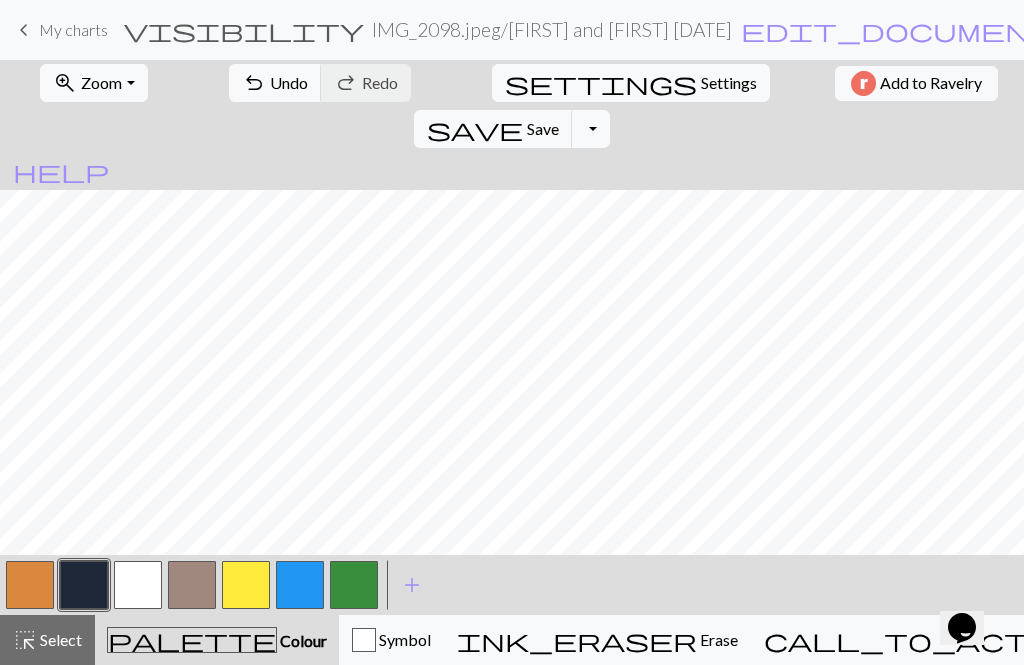 click at bounding box center [354, 585] 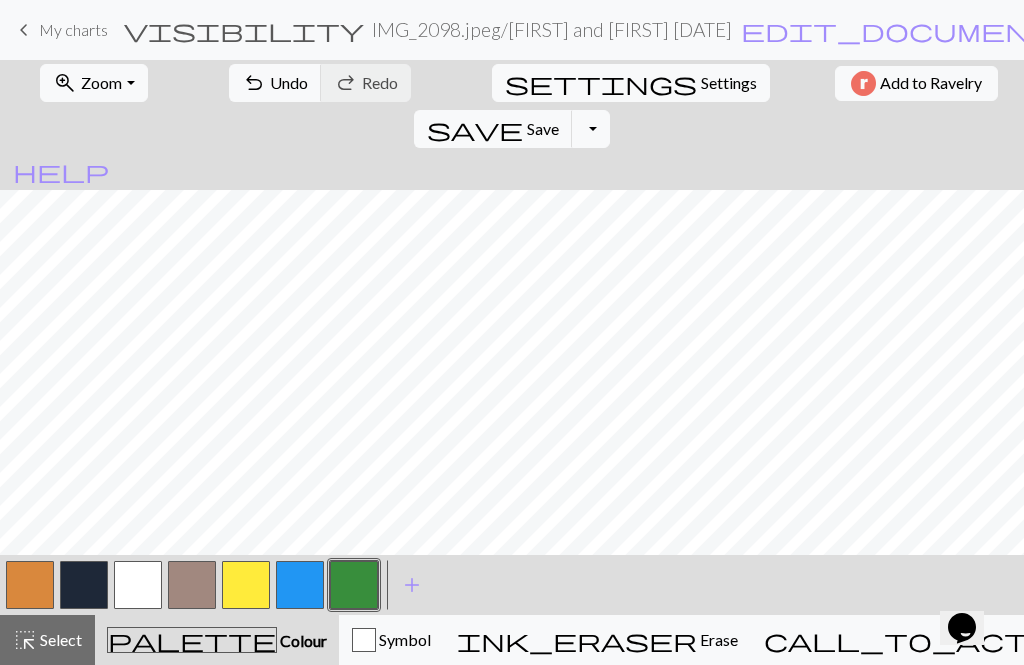 click at bounding box center [84, 585] 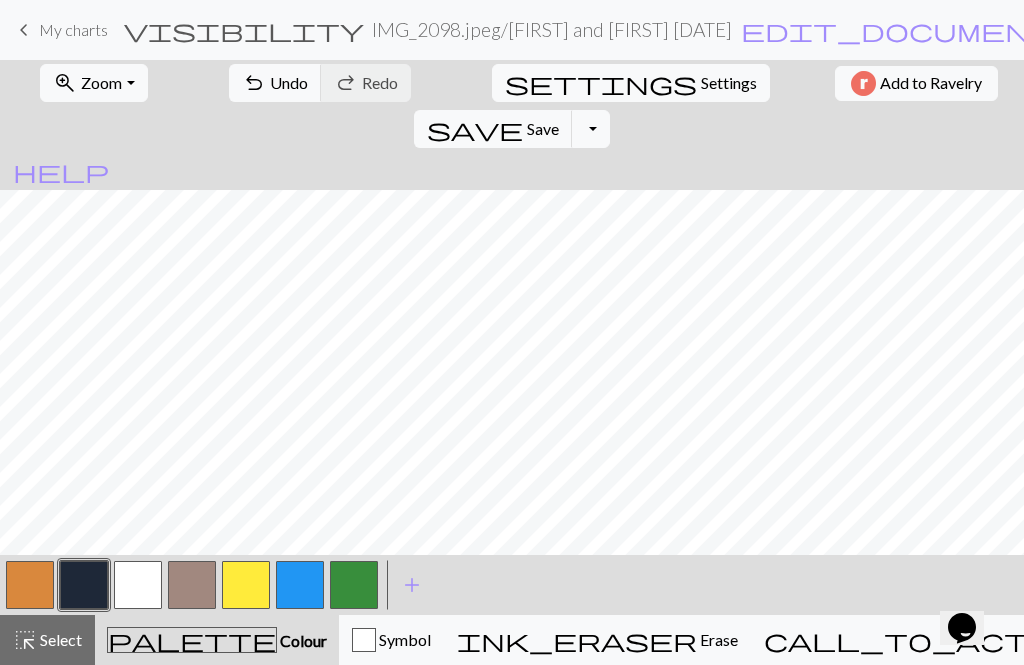 click at bounding box center (354, 585) 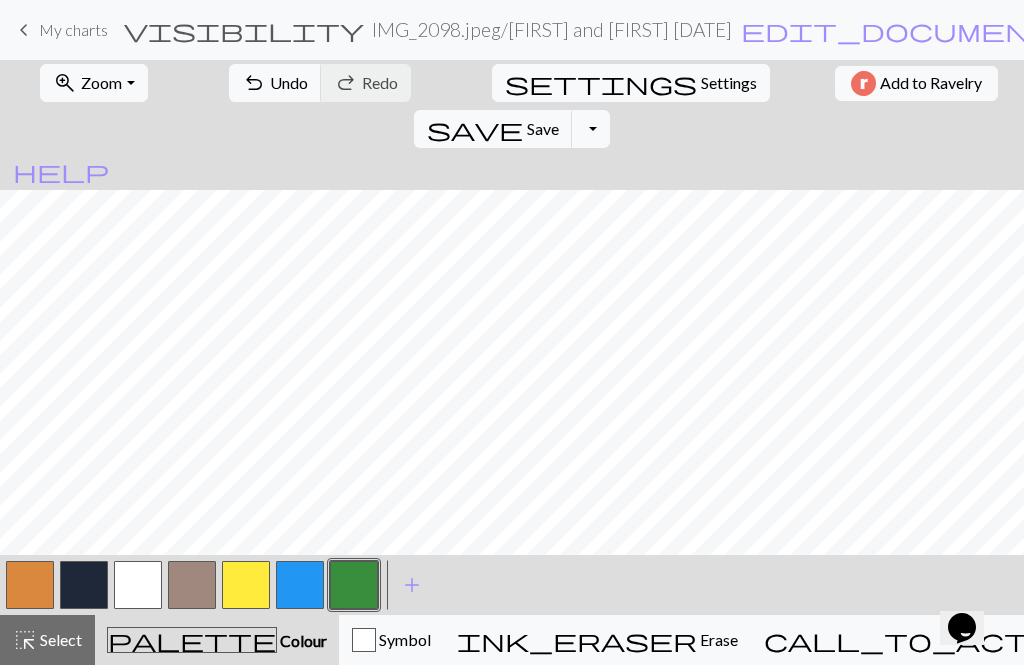 click at bounding box center [84, 585] 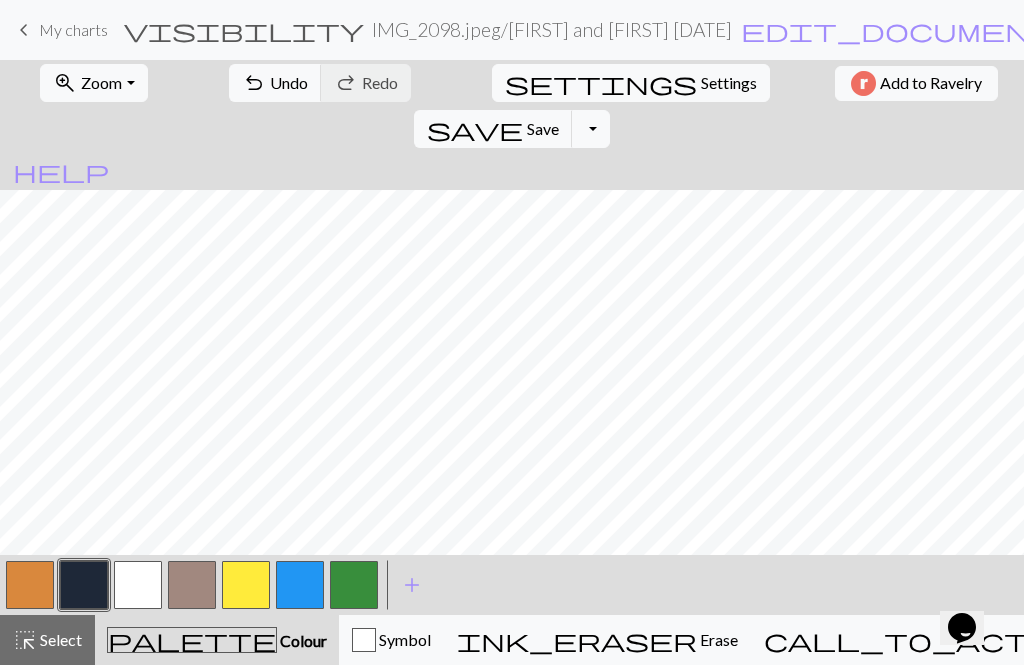 click at bounding box center [354, 585] 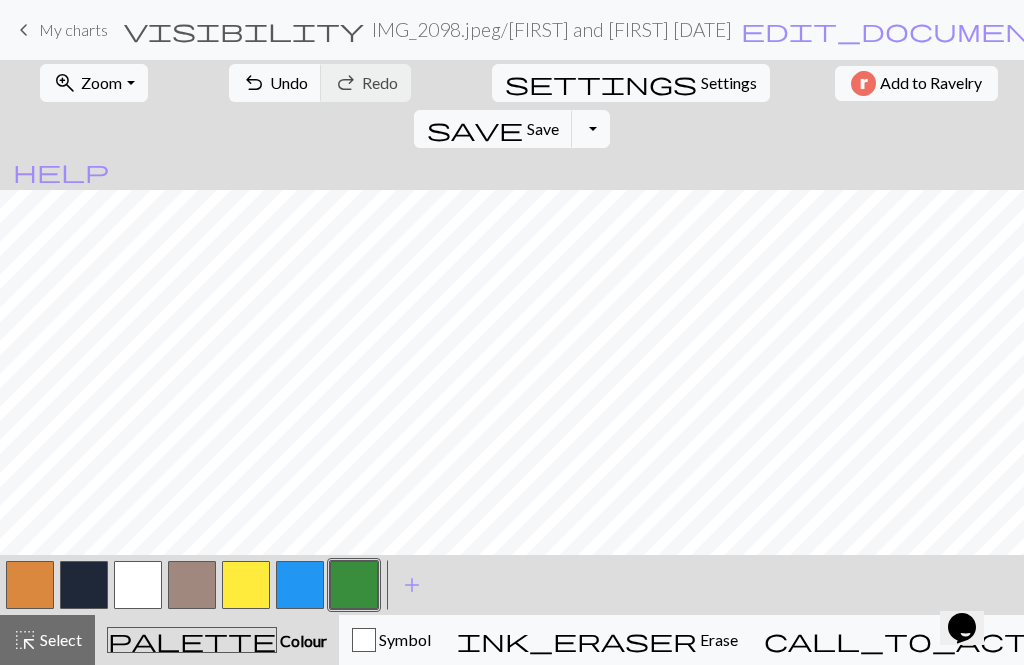 click at bounding box center [84, 585] 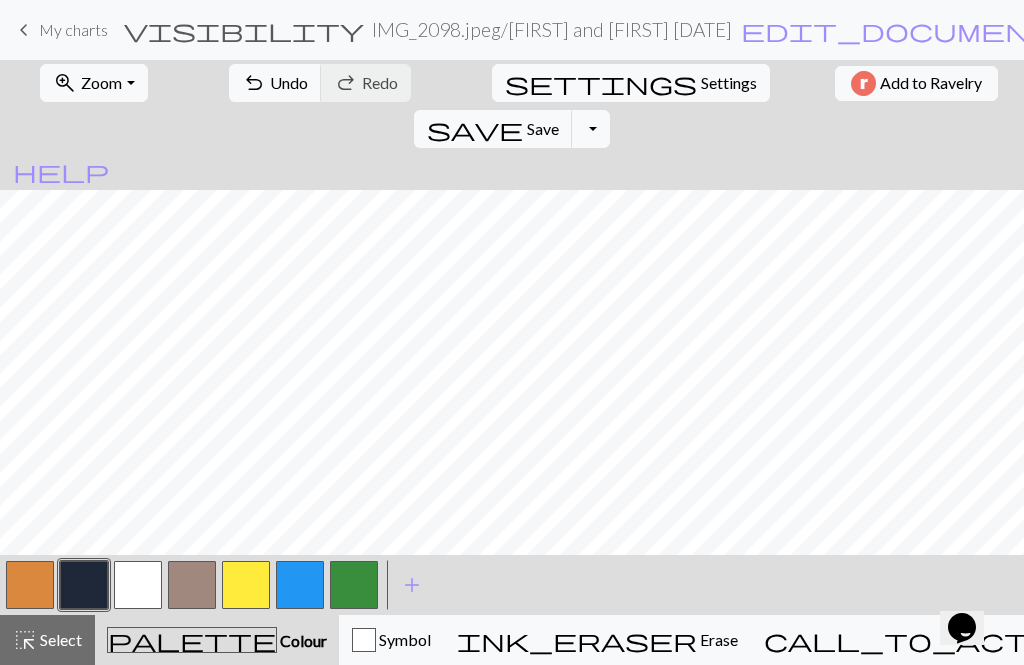 click on "Save" at bounding box center [543, 128] 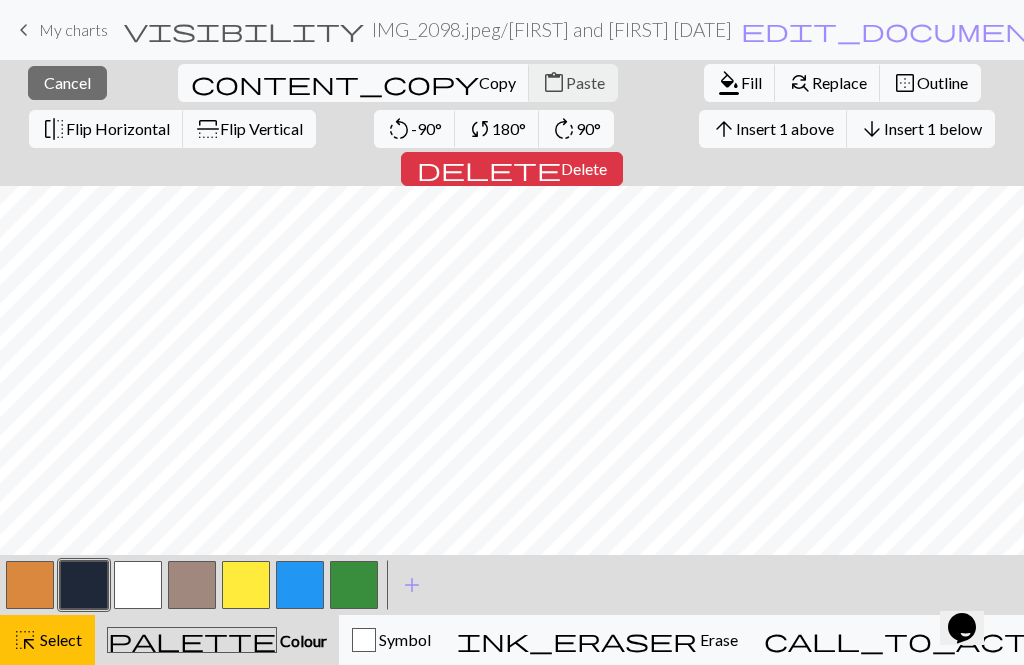 click on "Insert 1 above" at bounding box center (785, 128) 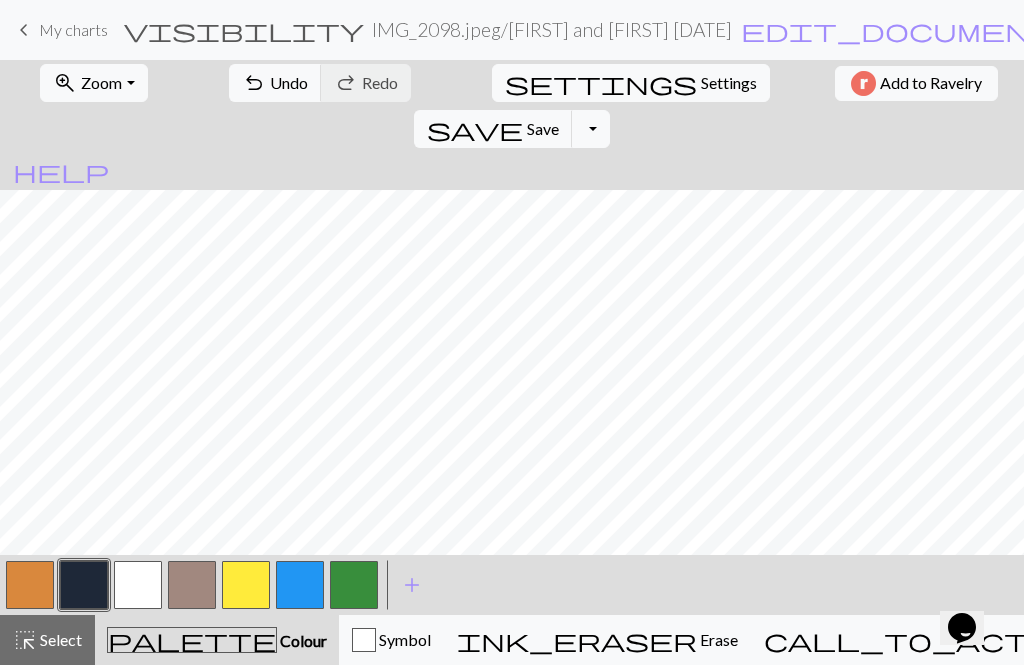 click on "Undo" at bounding box center (289, 82) 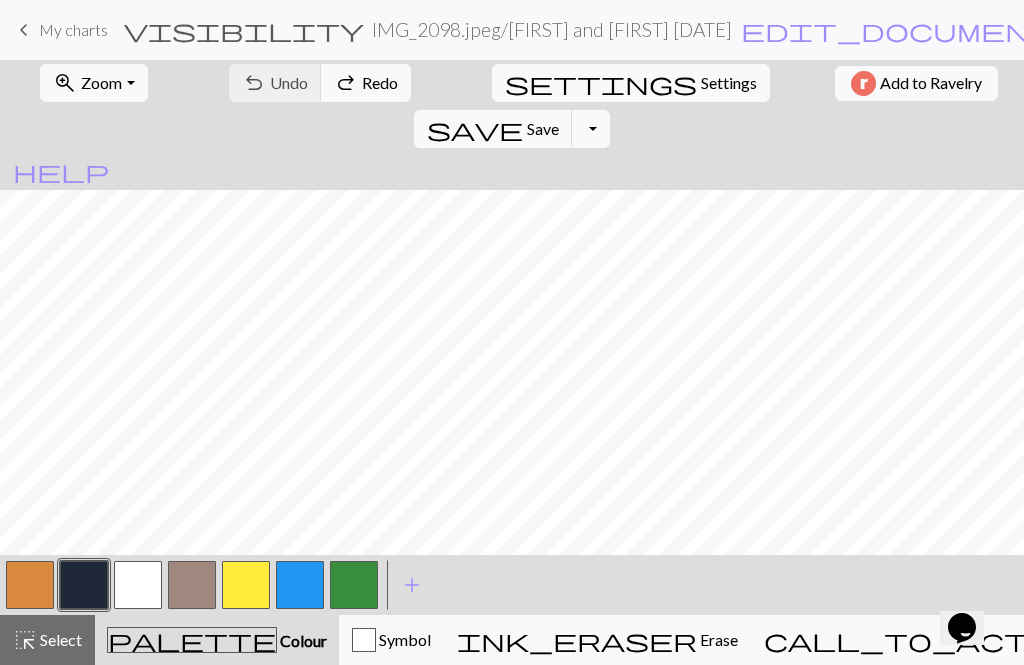 click at bounding box center (192, 585) 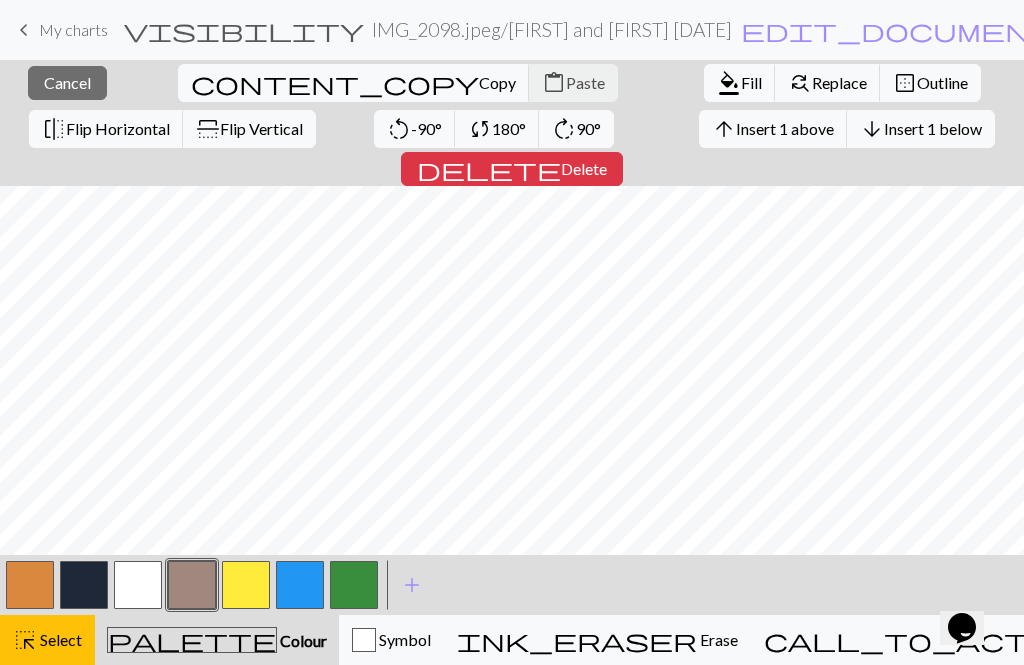 click on "Insert 1 above" at bounding box center (785, 128) 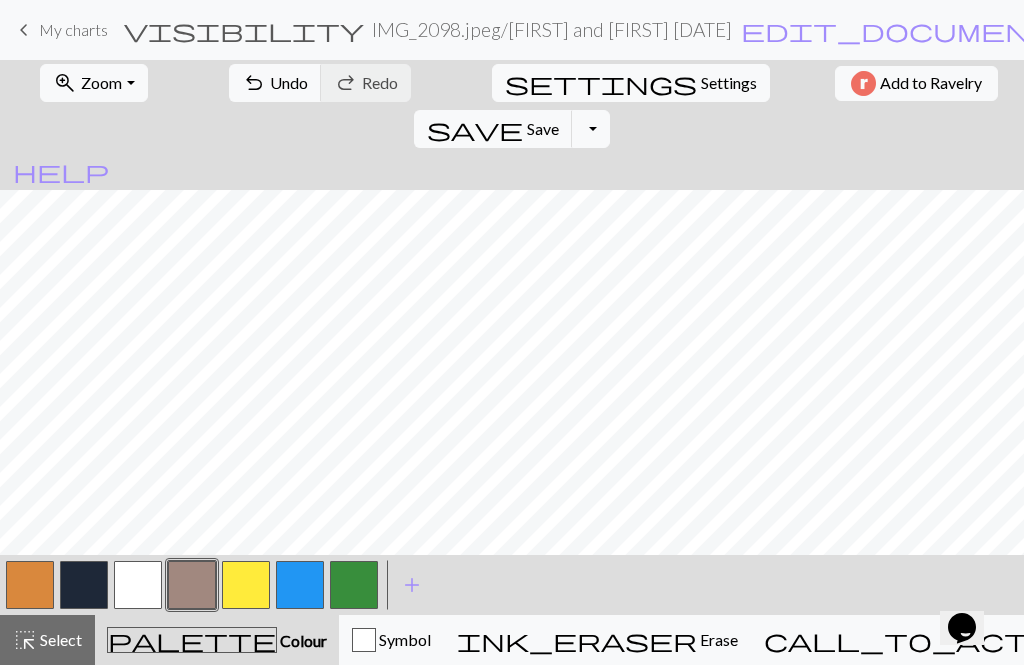 click at bounding box center (354, 585) 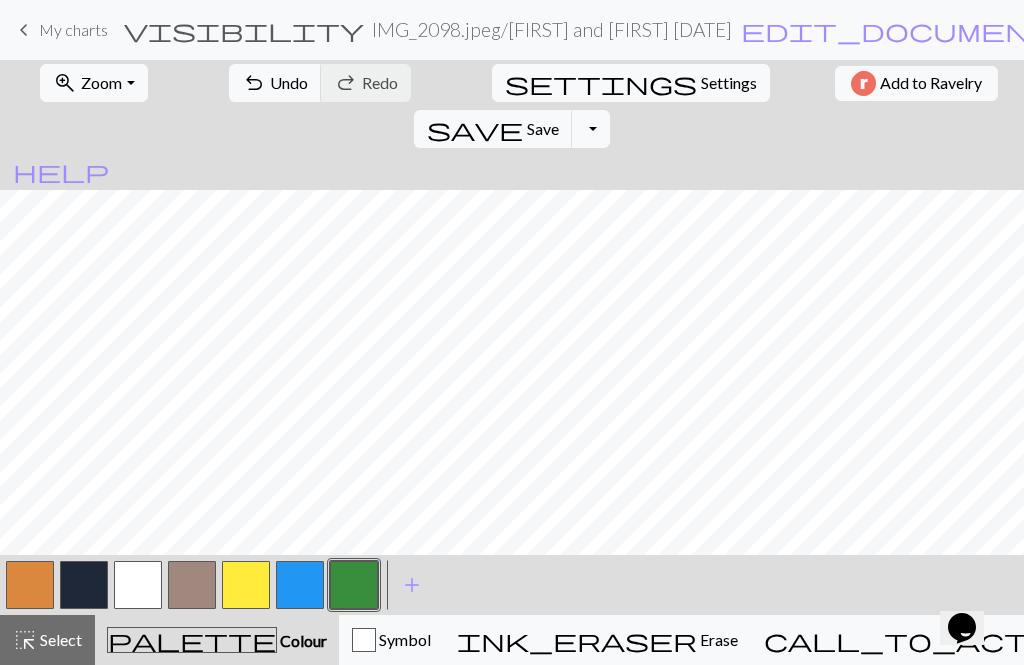 click at bounding box center [192, 585] 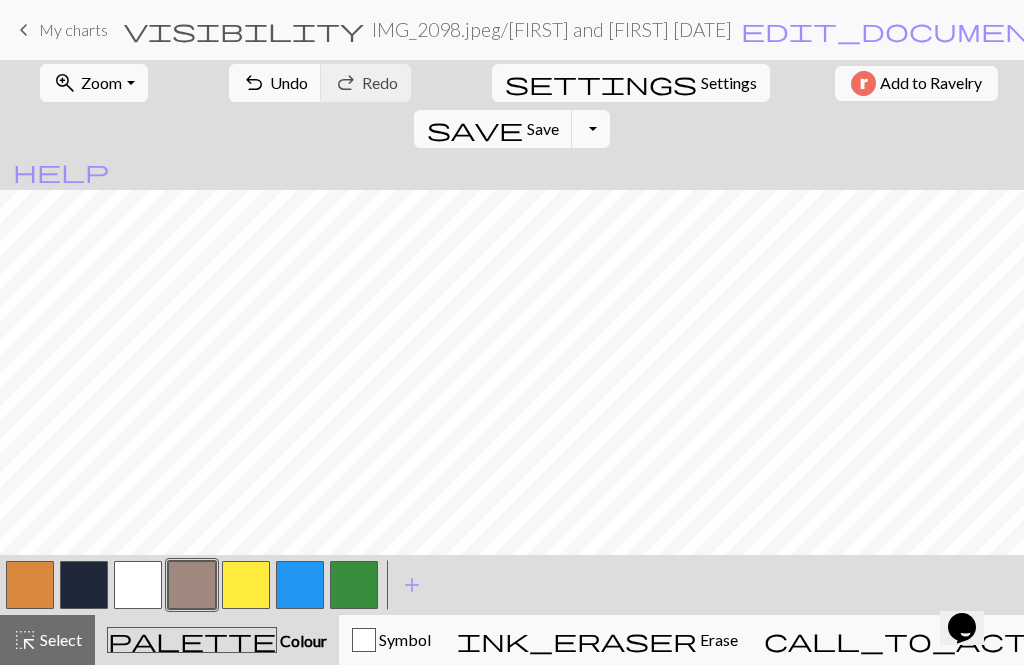 click on "Save" at bounding box center (543, 128) 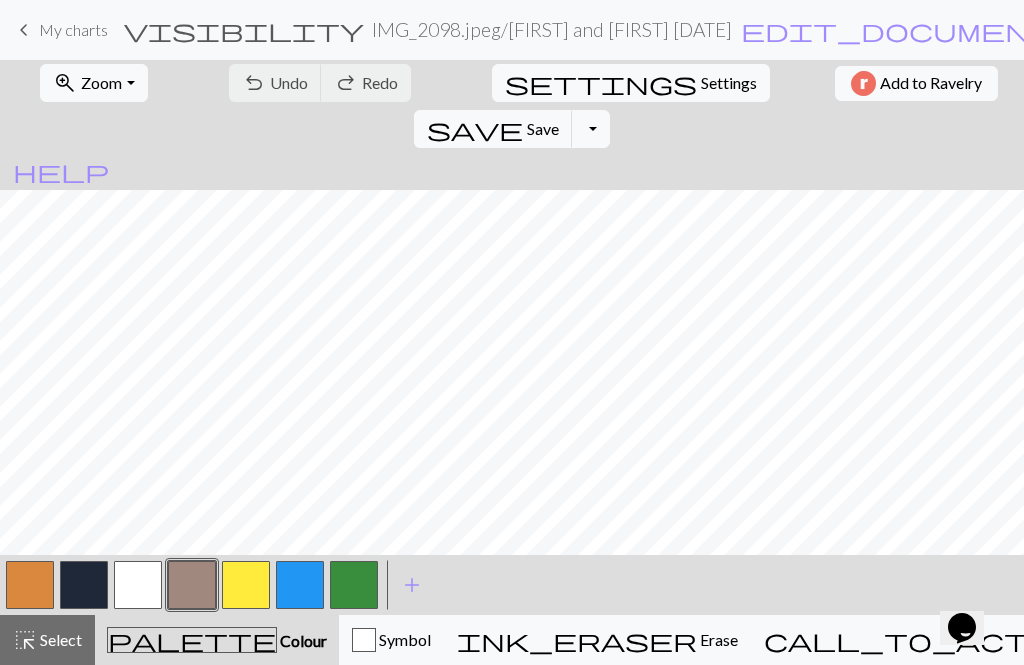 click on "Zoom" at bounding box center [101, 82] 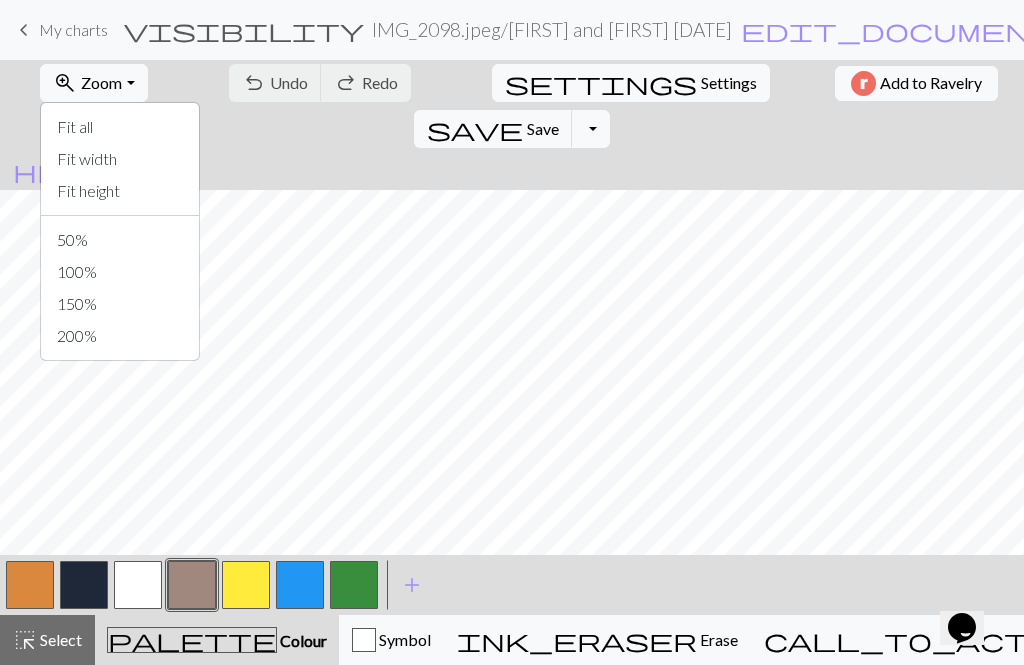 click on "Fit all" at bounding box center [120, 127] 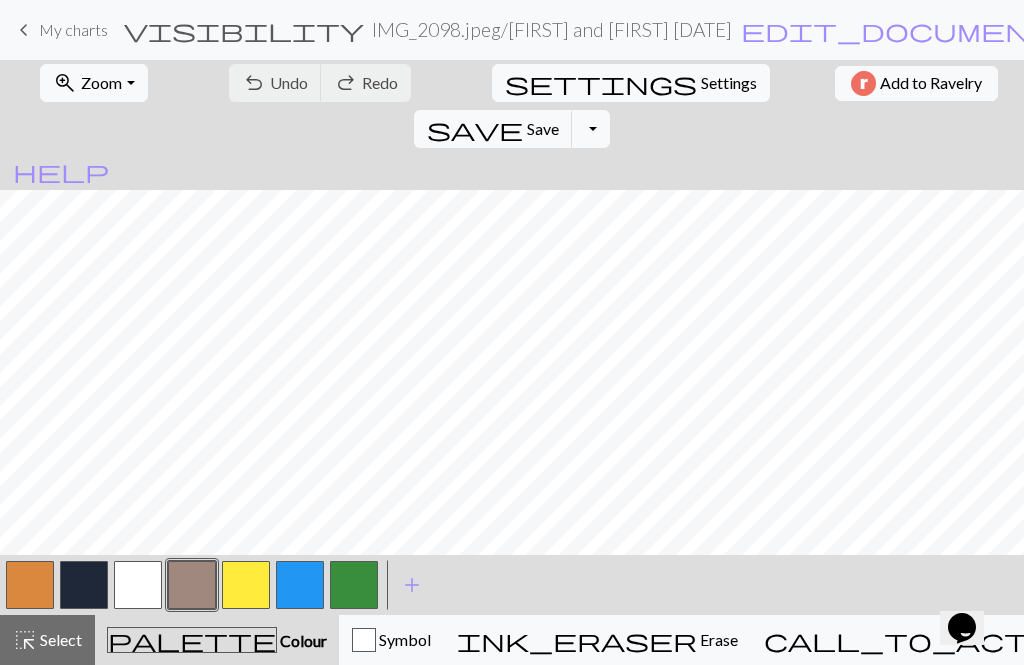 scroll, scrollTop: 0, scrollLeft: 0, axis: both 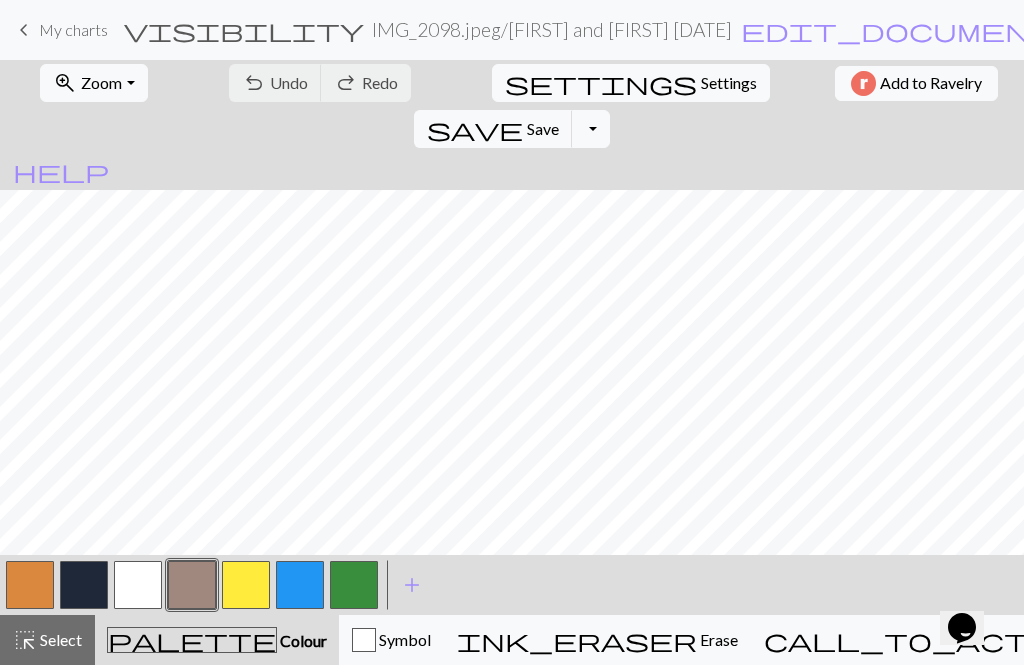 click on "save" at bounding box center [475, 129] 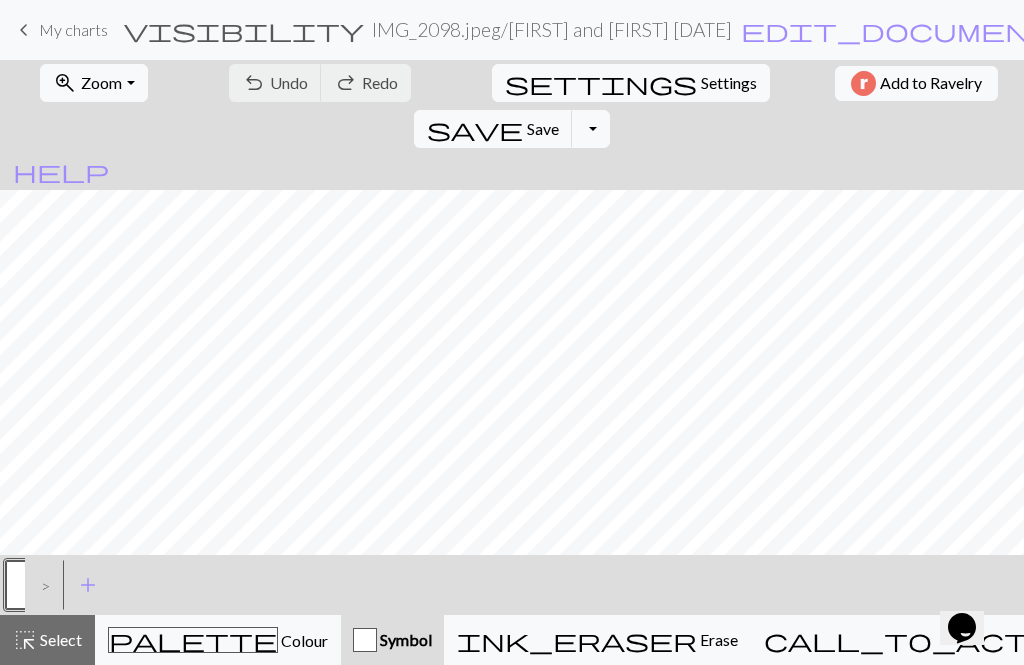 click on "add" at bounding box center [88, 585] 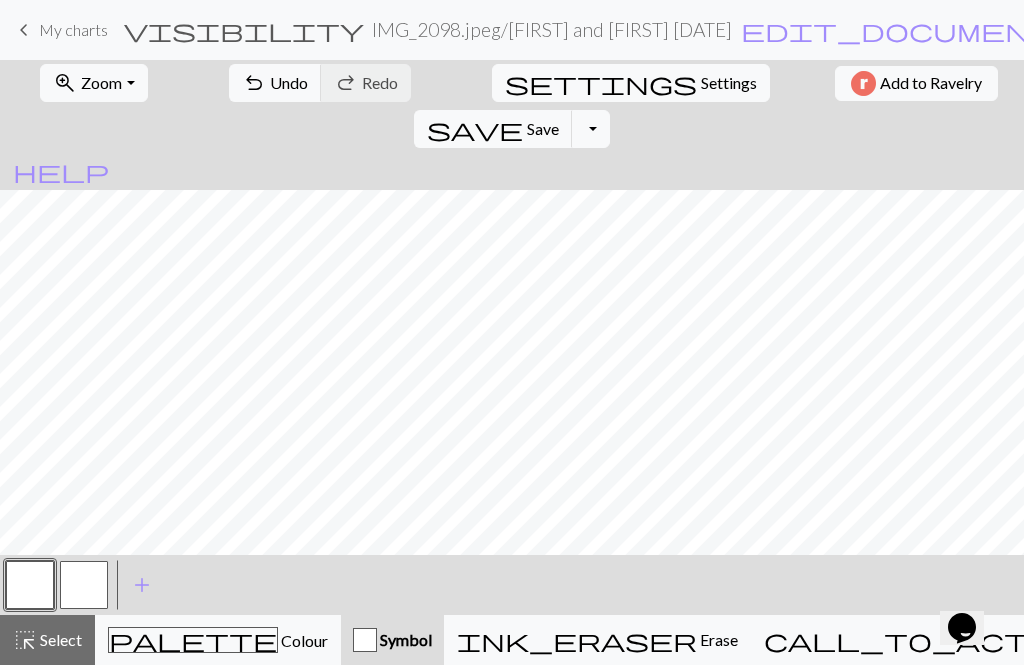 click at bounding box center [84, 585] 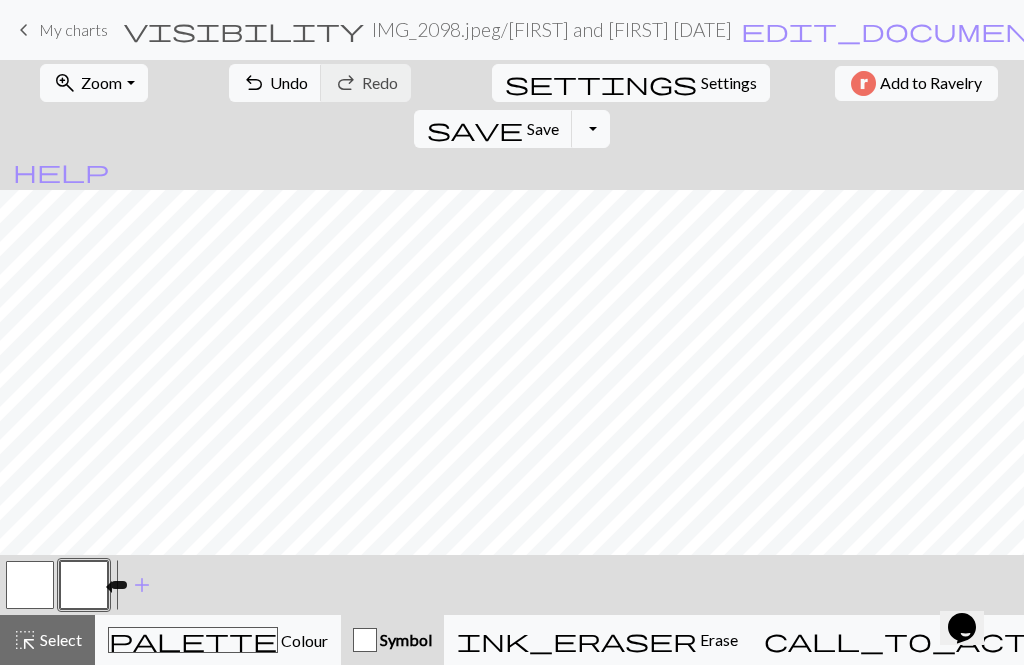 click on "Symbol" at bounding box center [404, 639] 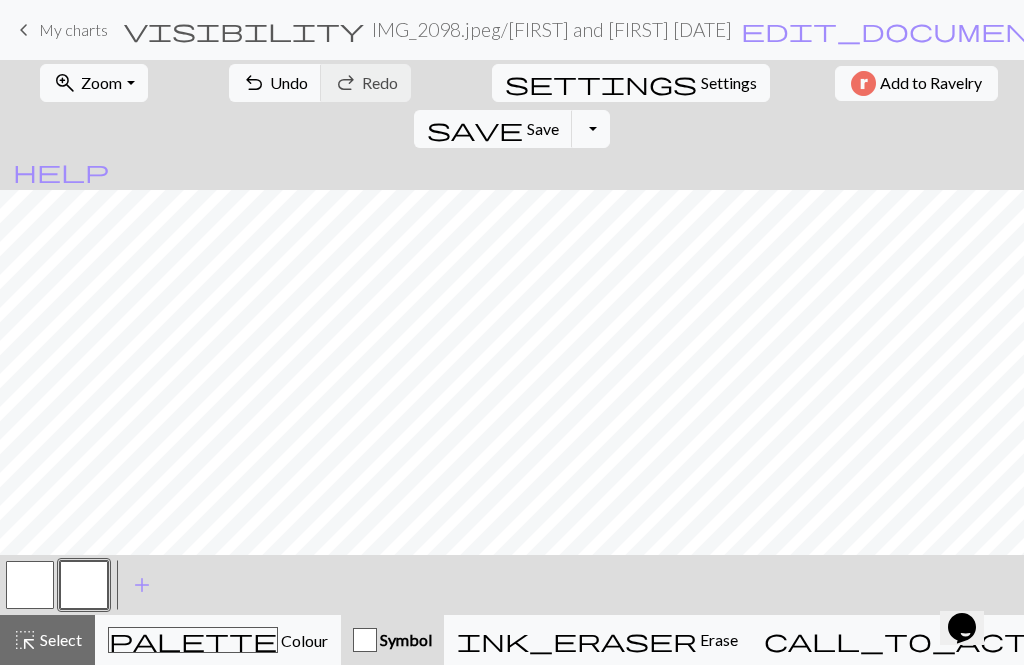 click on "add" at bounding box center [142, 585] 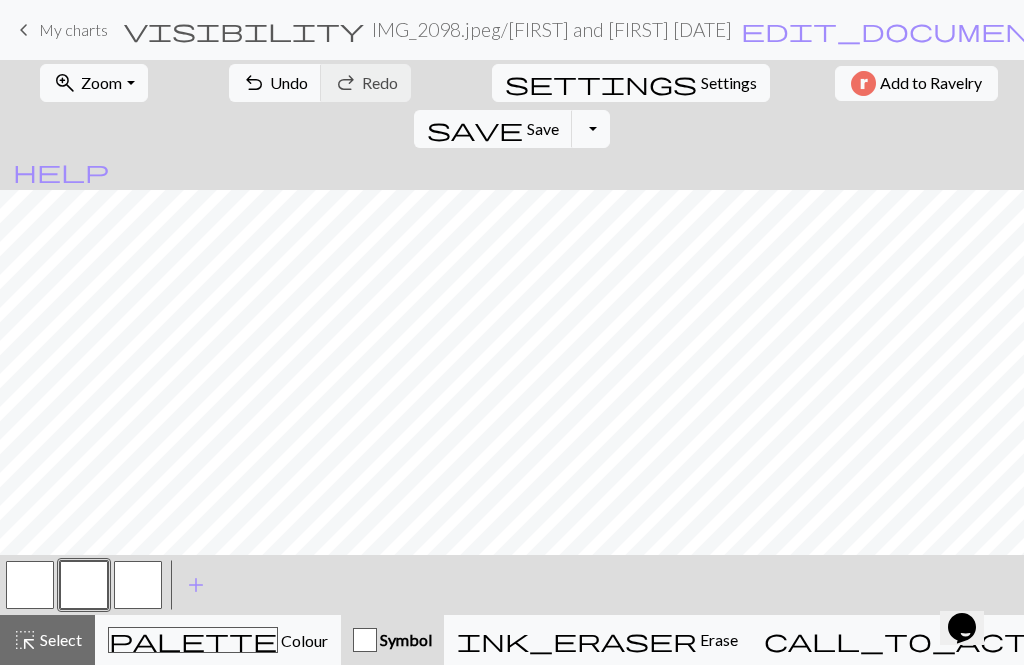 click at bounding box center [138, 585] 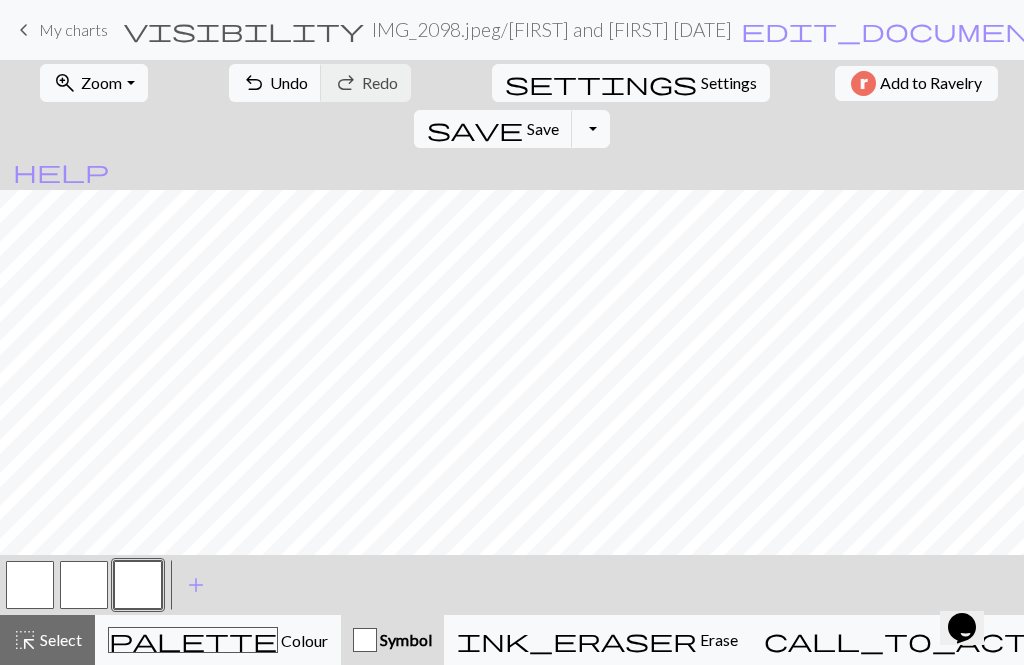 click at bounding box center (138, 585) 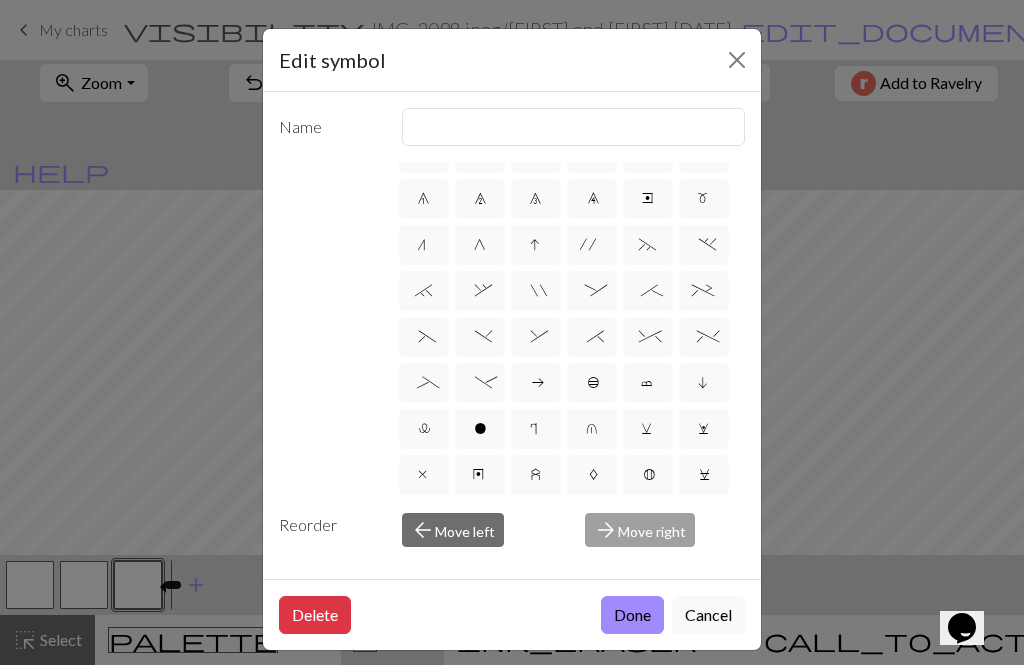 scroll, scrollTop: 174, scrollLeft: 0, axis: vertical 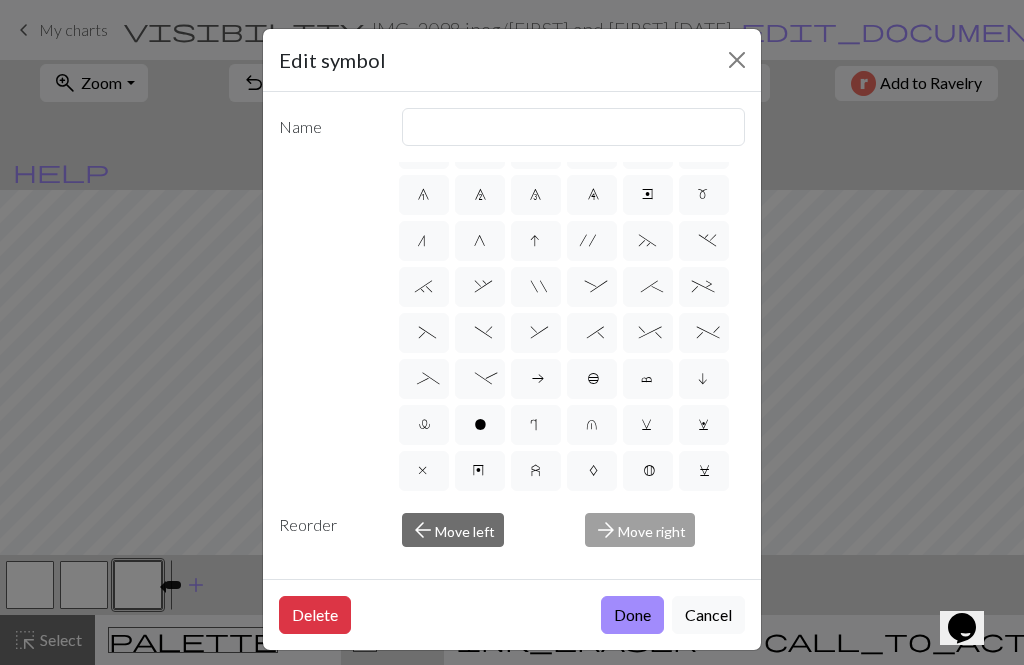 click on "o" at bounding box center [480, 427] 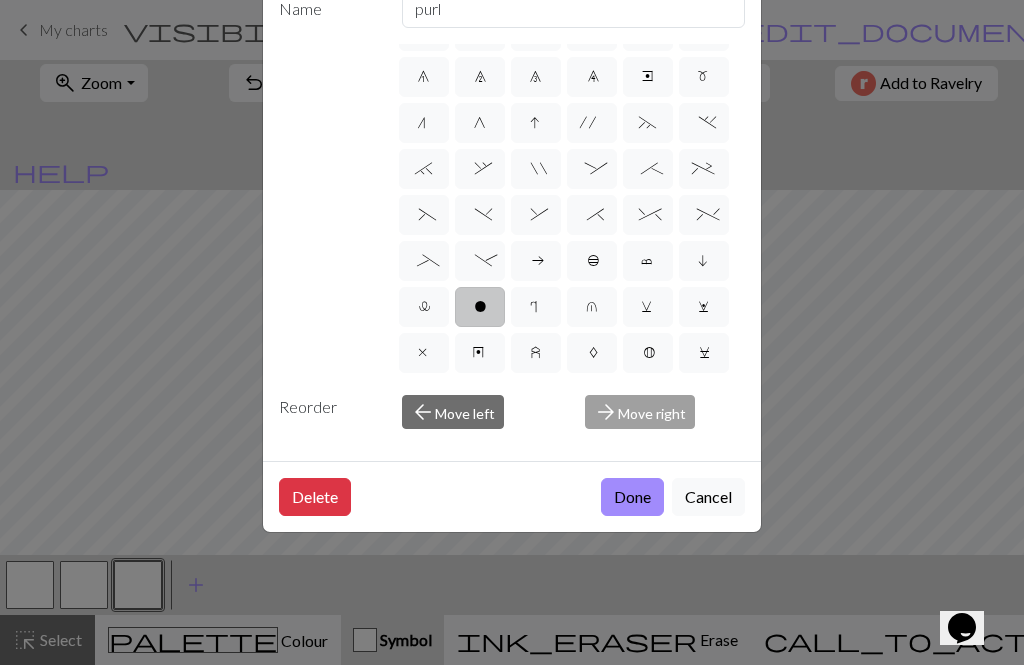 scroll, scrollTop: 121, scrollLeft: 0, axis: vertical 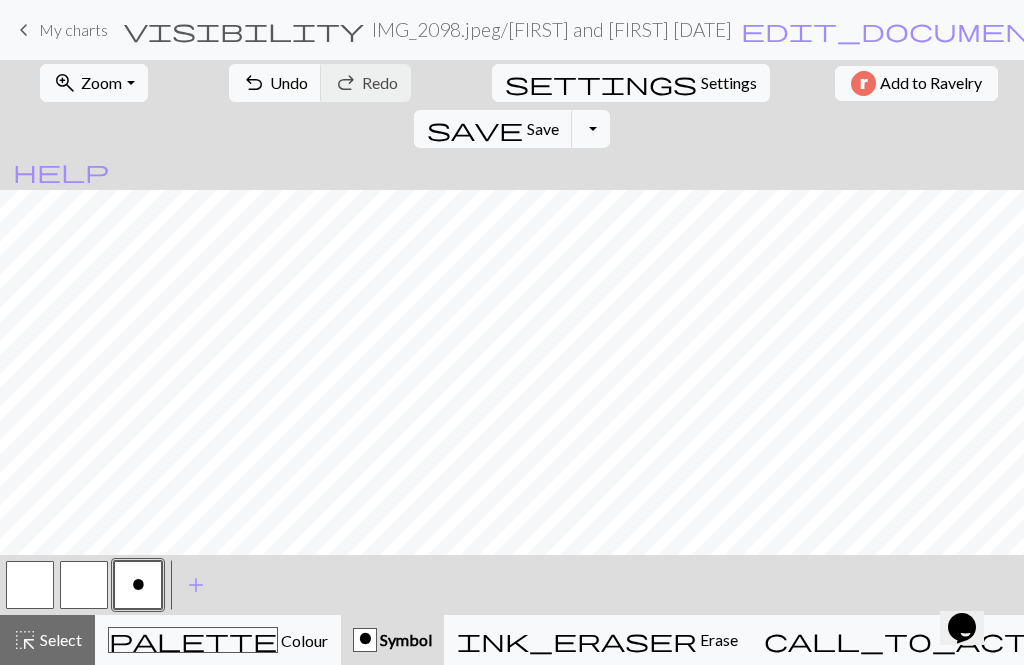 click on "undo Undo Undo" at bounding box center [275, 83] 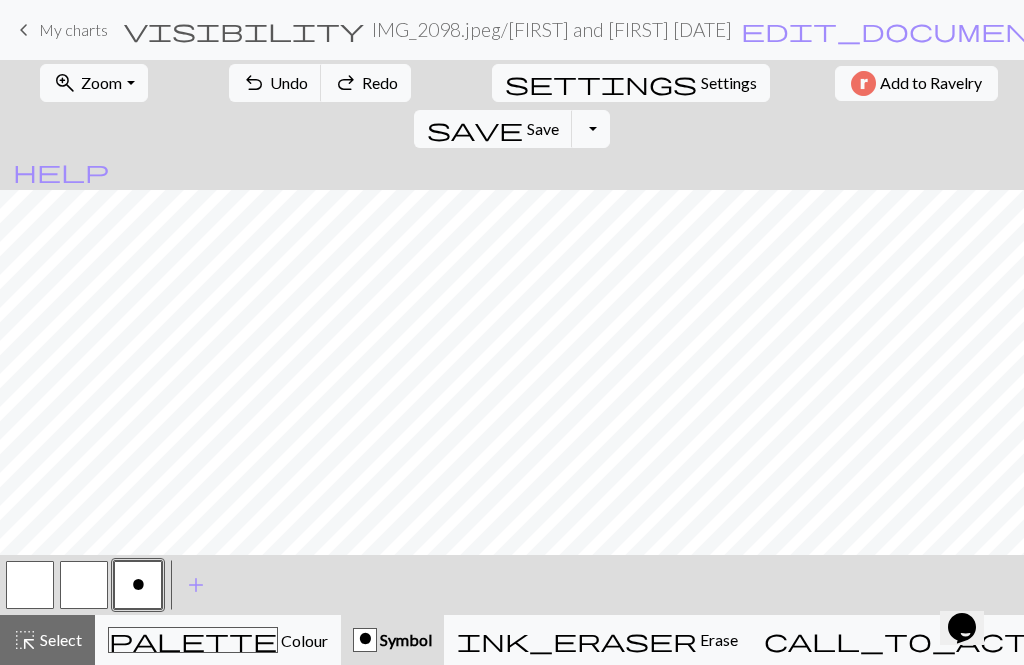 click on "undo Undo Undo" at bounding box center [275, 83] 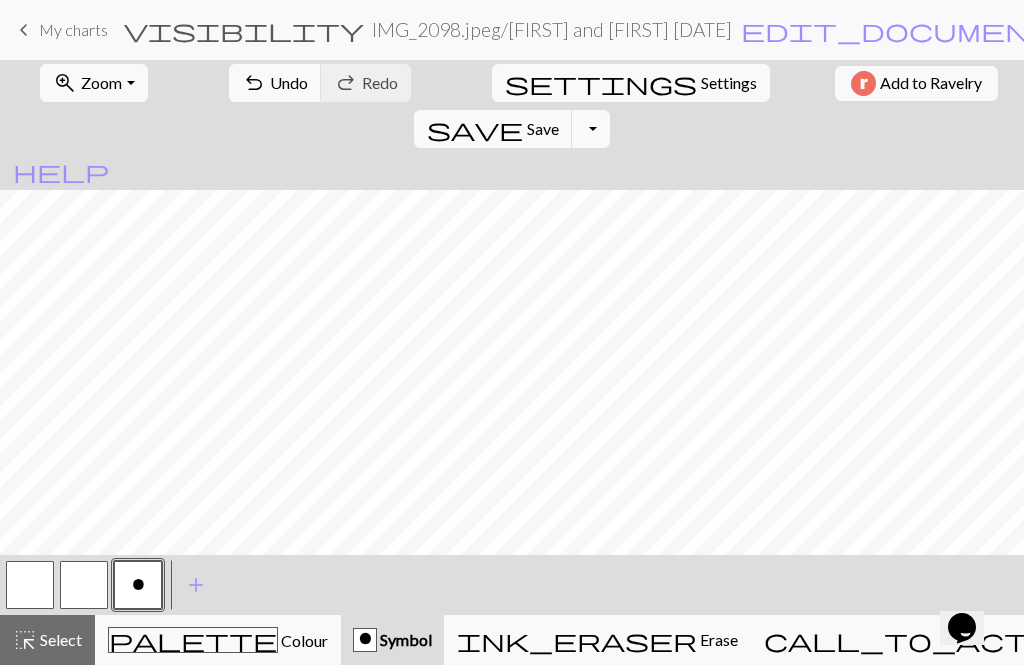 click on "undo" at bounding box center [254, 83] 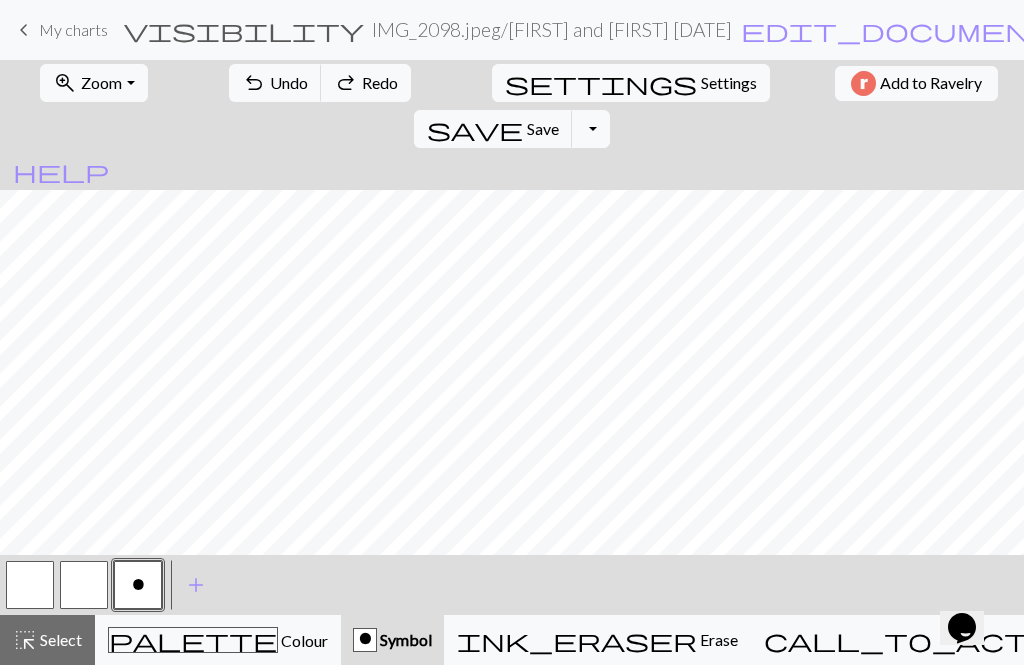 click on "undo Undo Undo" at bounding box center (275, 83) 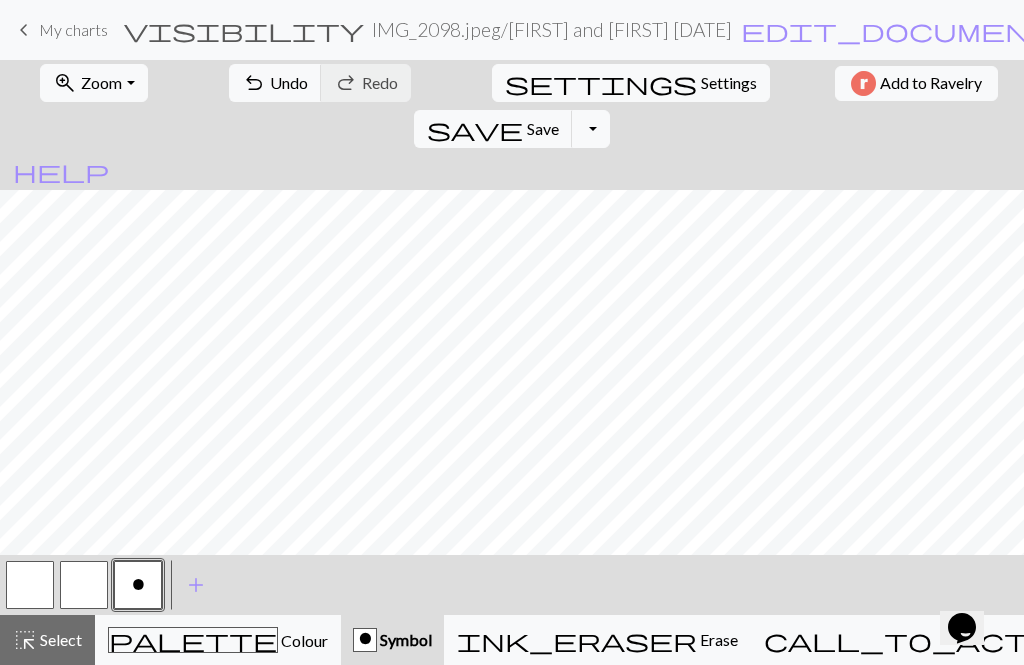 click on "undo" at bounding box center [254, 83] 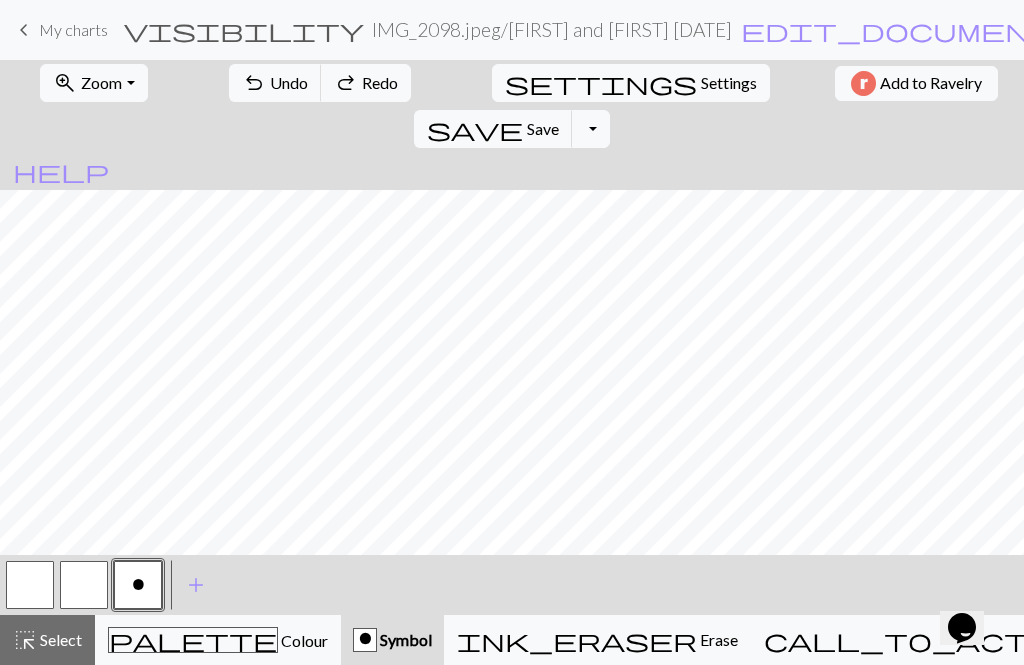 click on "Undo" at bounding box center (289, 82) 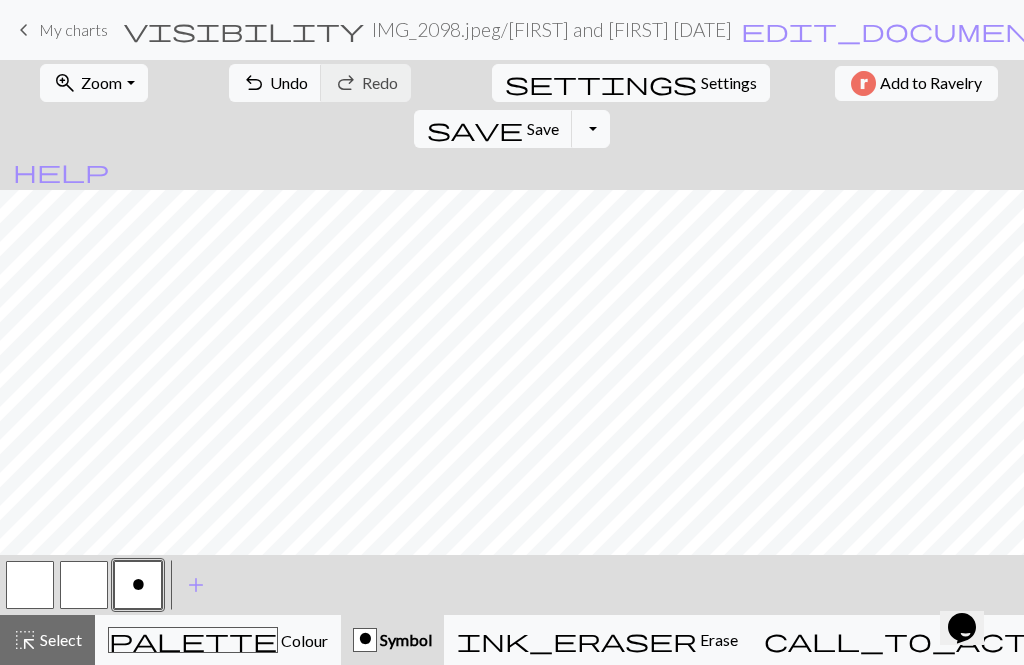 click on "undo" at bounding box center (254, 83) 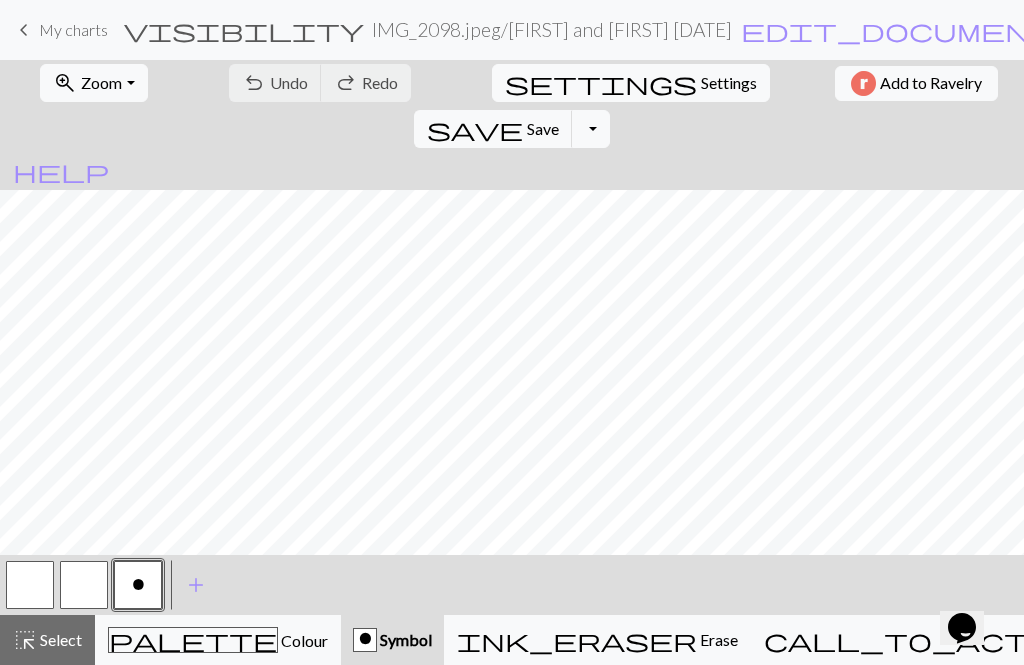 click on "save" at bounding box center [475, 129] 